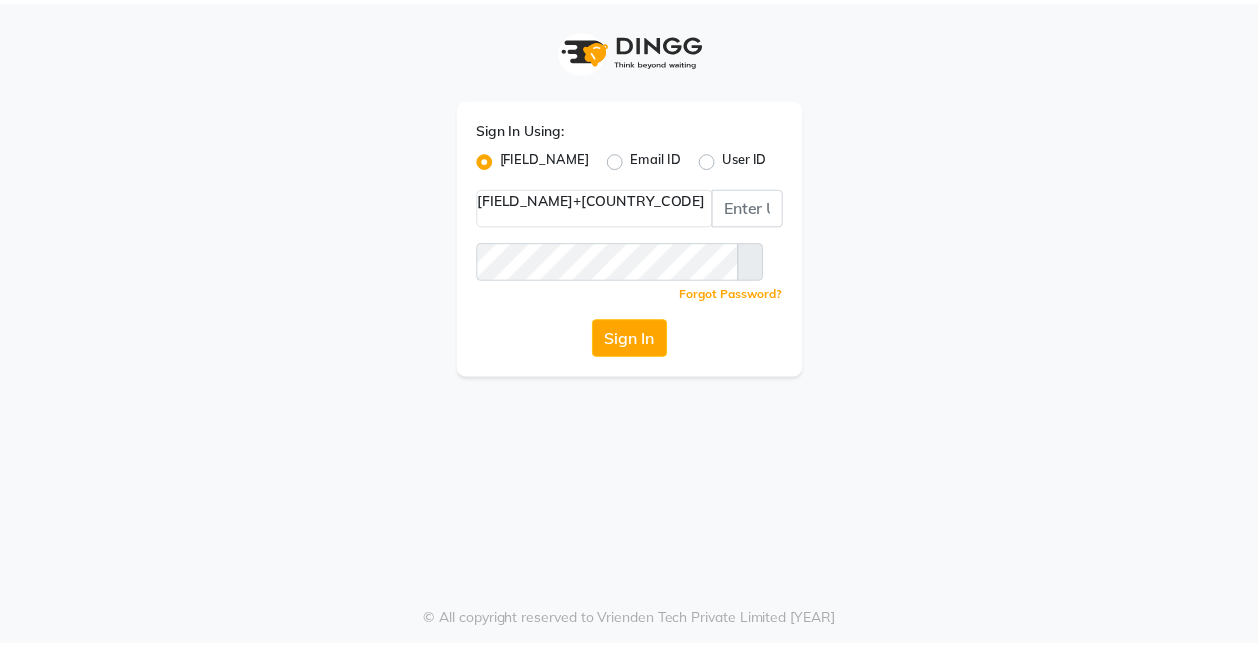 scroll, scrollTop: 0, scrollLeft: 0, axis: both 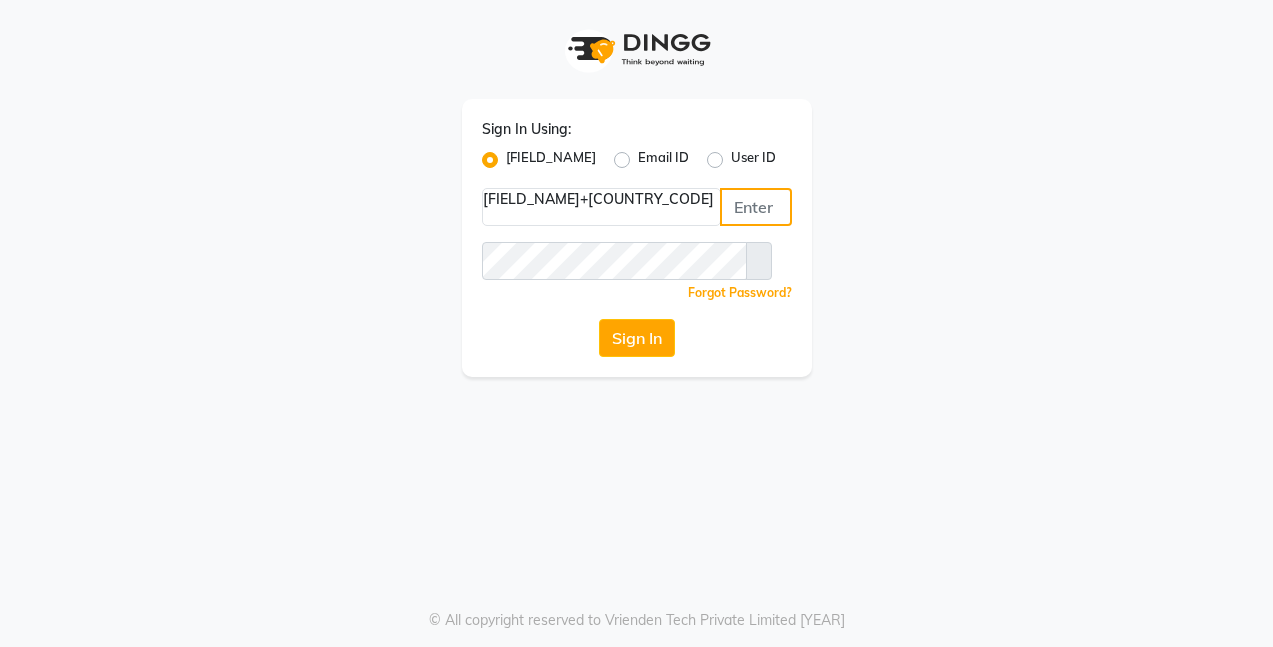 click at bounding box center (756, 207) 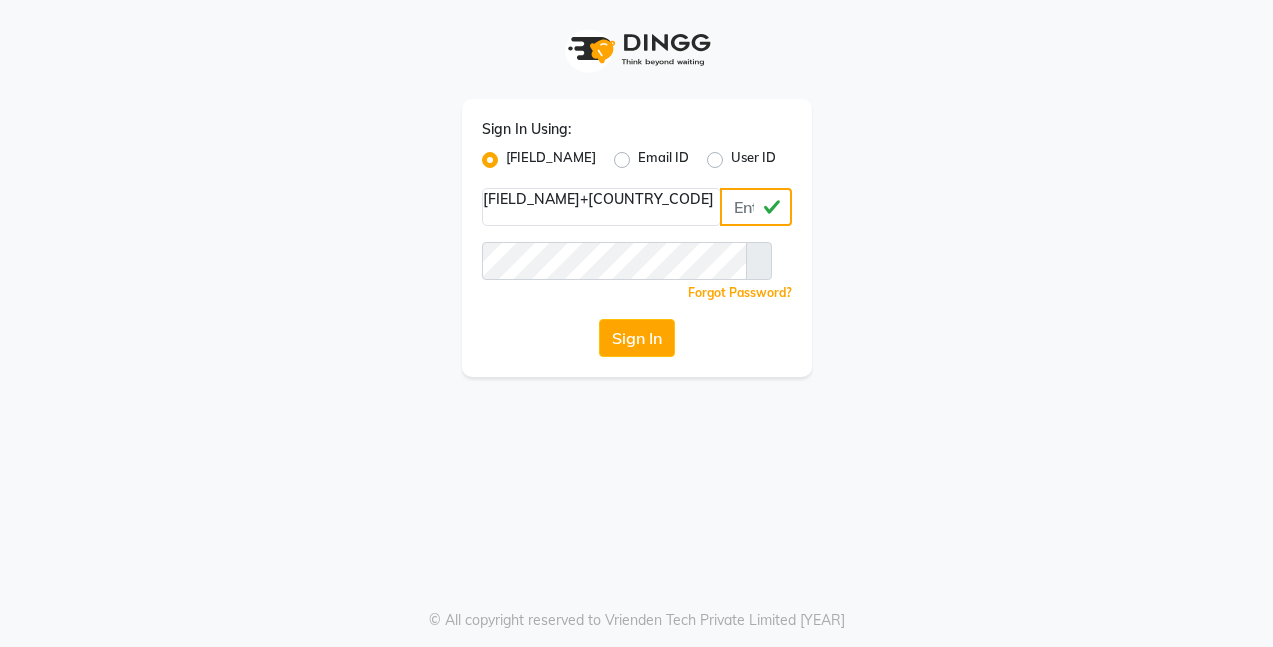 type on "[PHONE]" 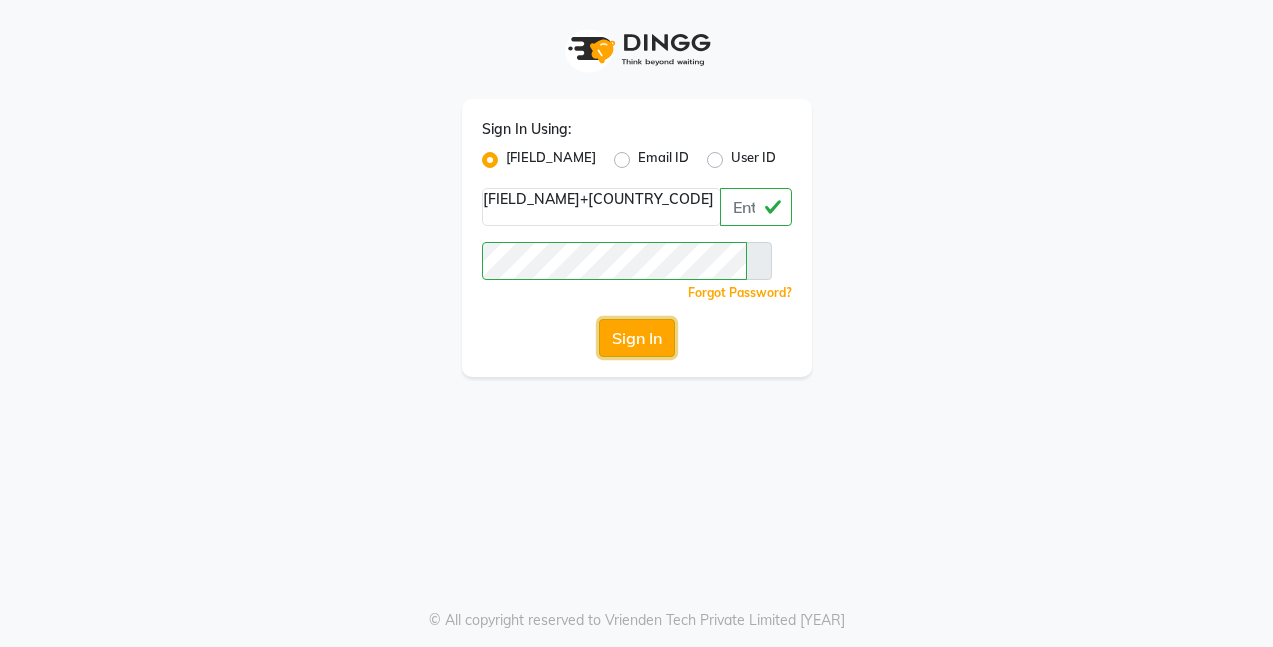 click on "Sign In" at bounding box center (637, 338) 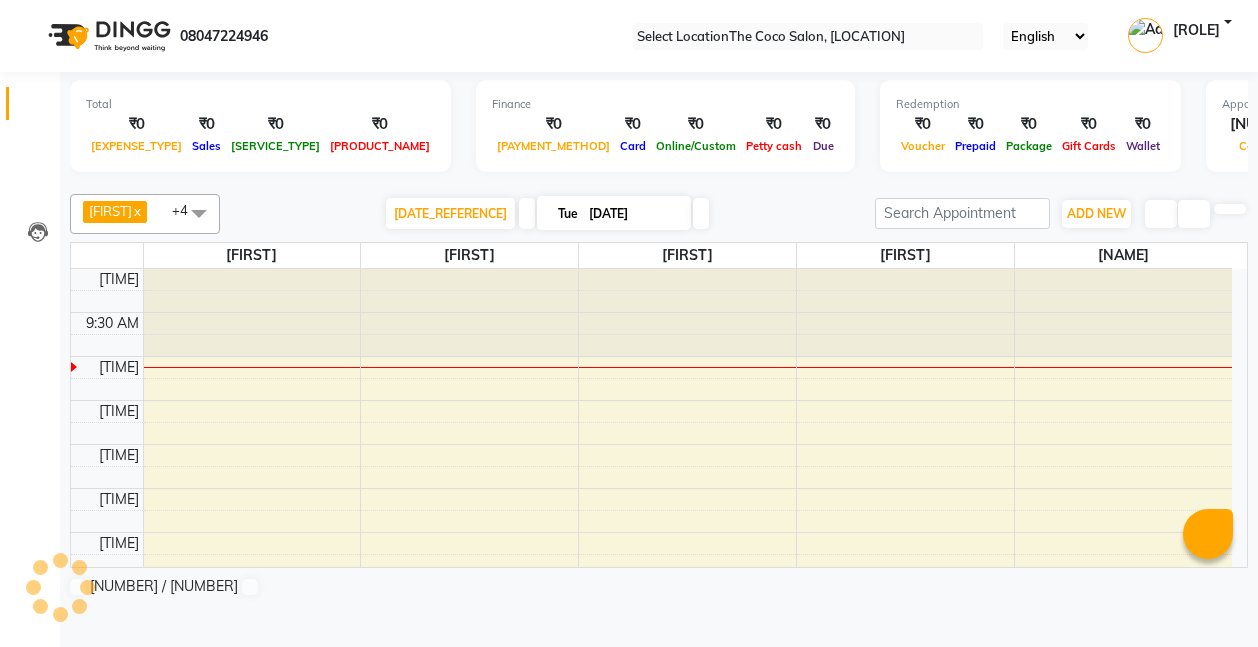 scroll, scrollTop: 0, scrollLeft: 0, axis: both 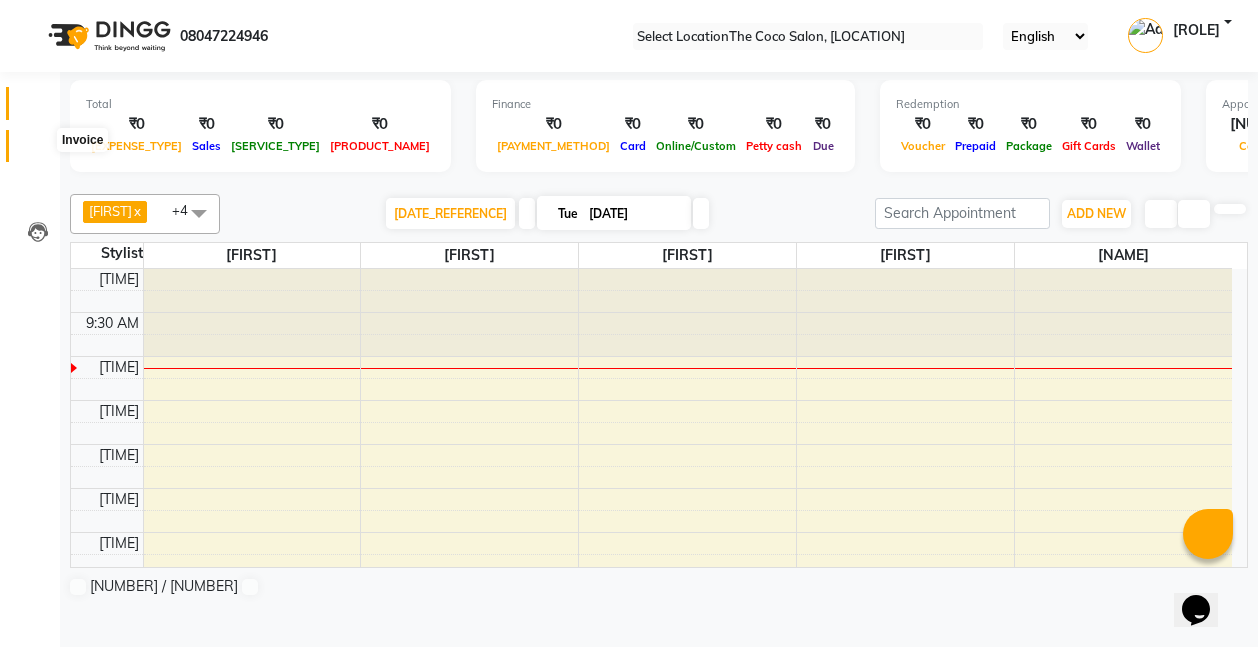 click at bounding box center (38, 151) 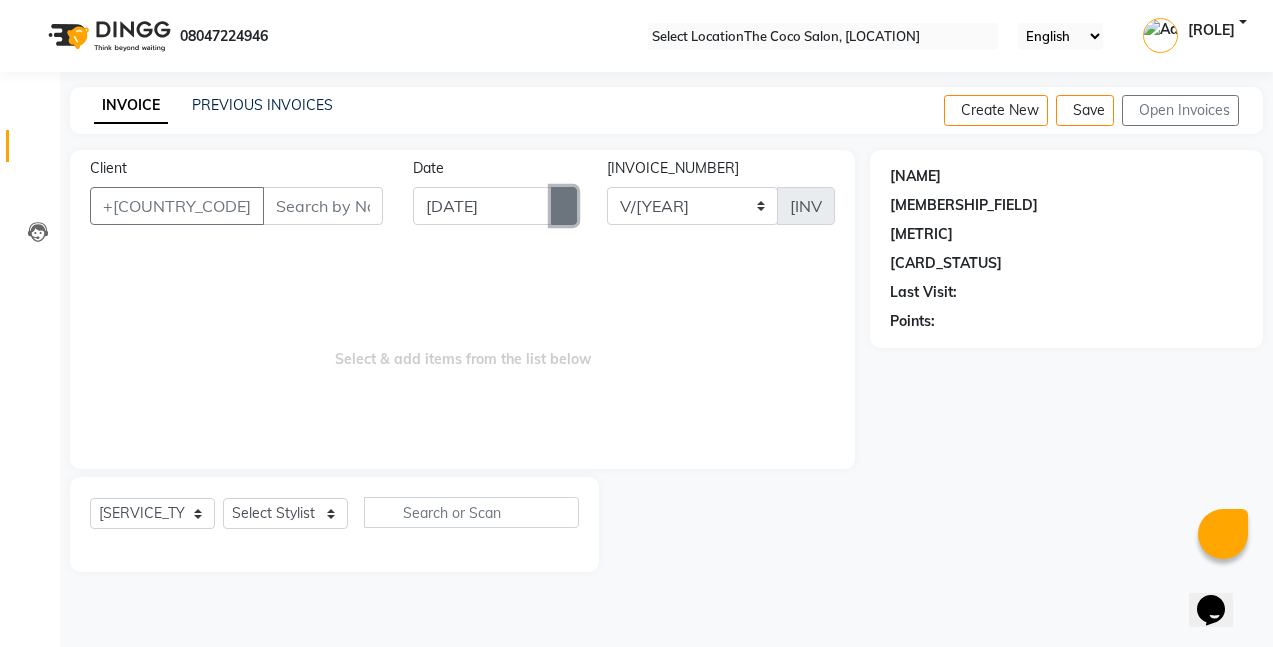 click at bounding box center [564, 206] 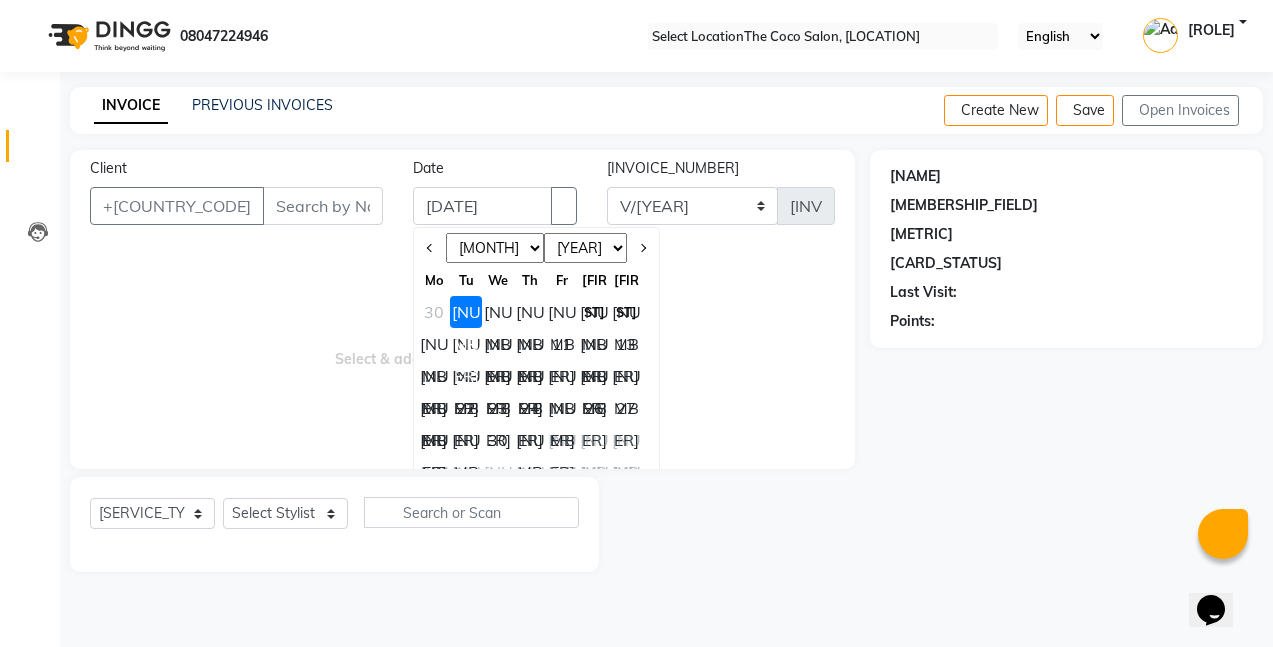 click on "30" at bounding box center (434, 312) 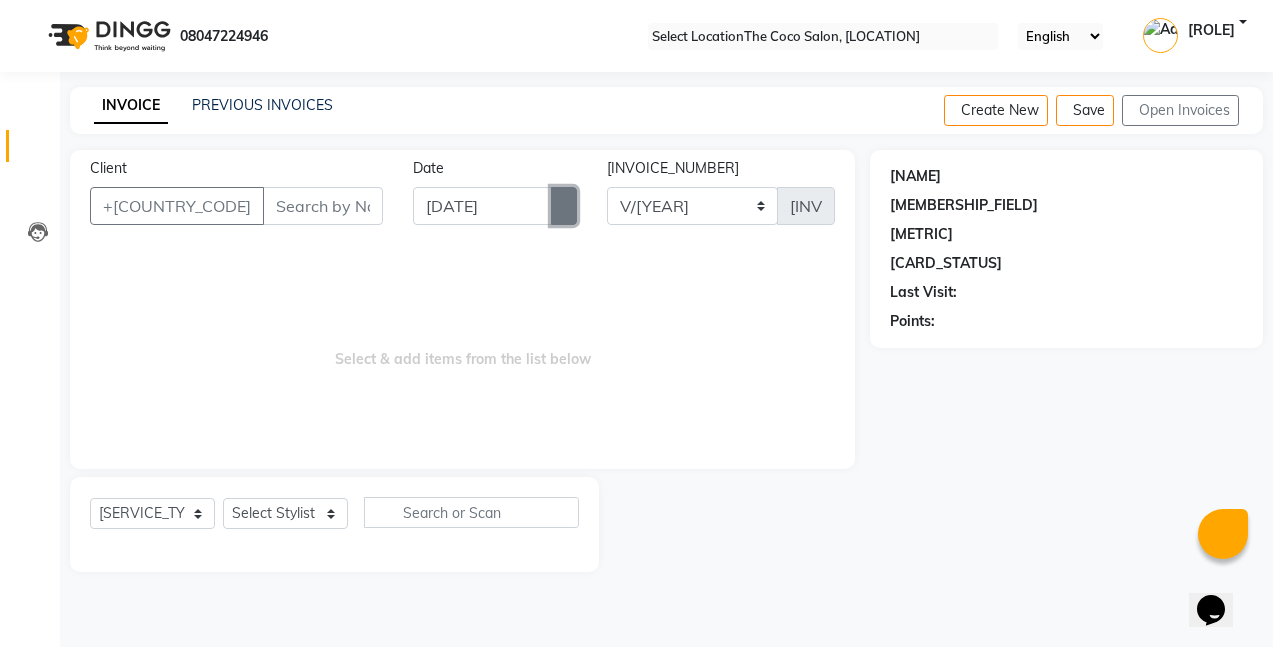 click at bounding box center (564, 206) 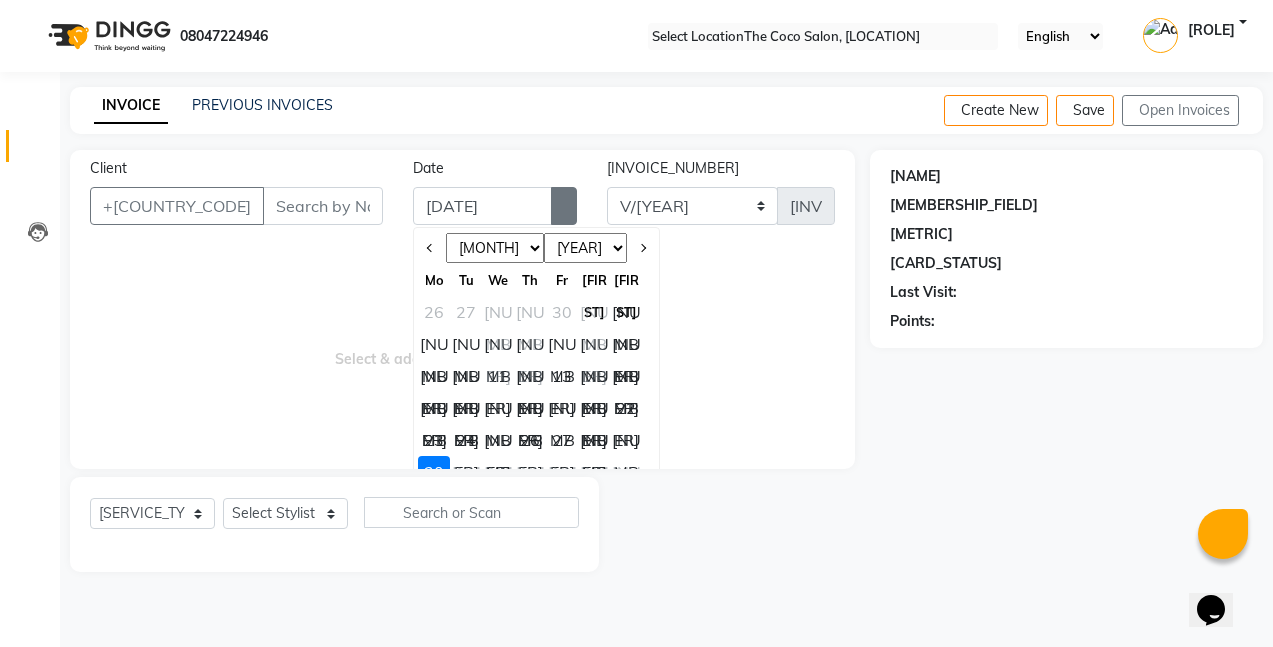 scroll, scrollTop: 20, scrollLeft: 0, axis: vertical 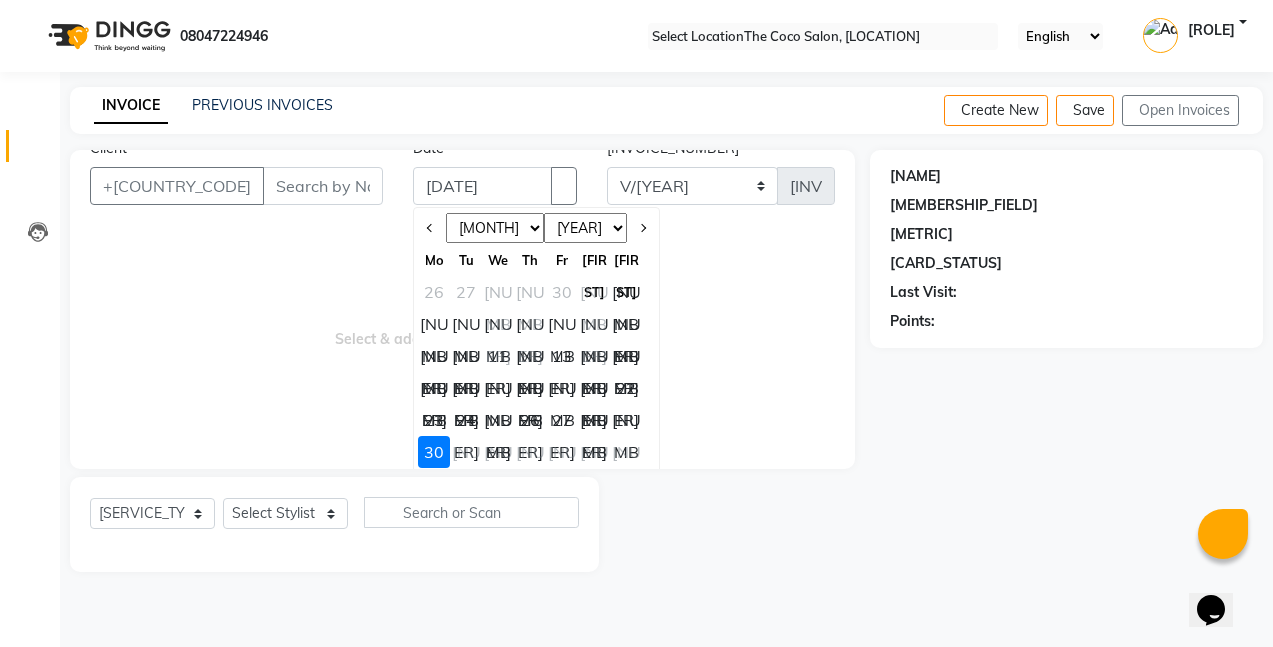 click on "[NUMBER]" at bounding box center [626, 420] 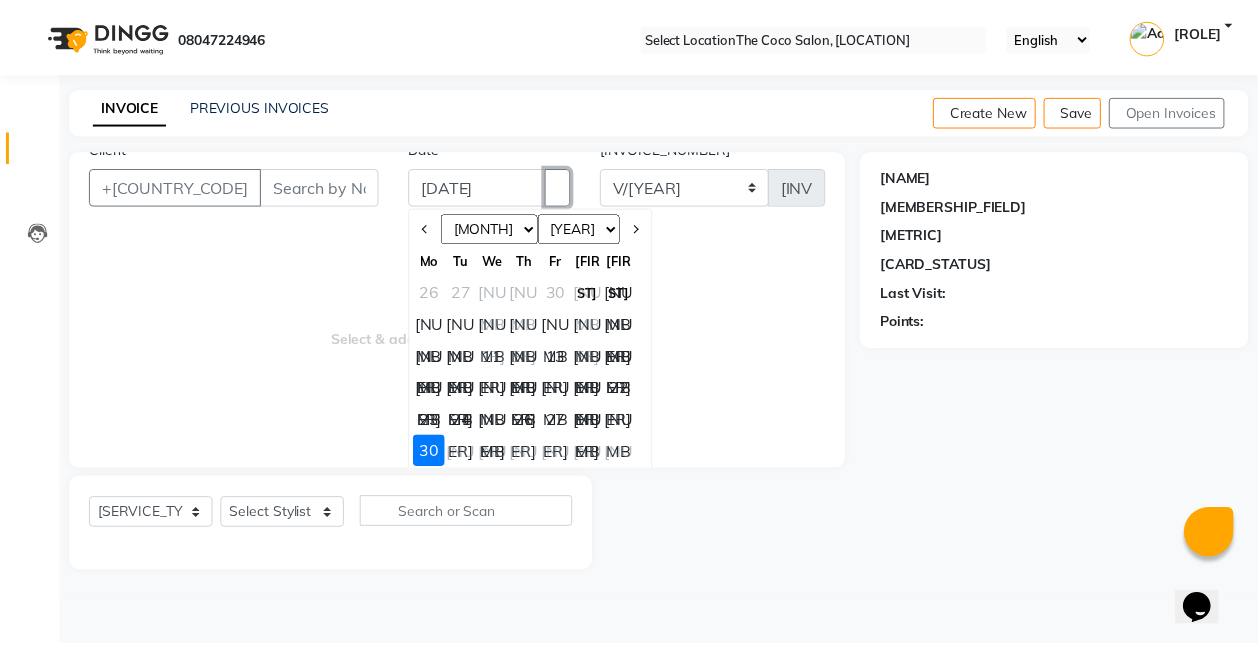 scroll, scrollTop: 0, scrollLeft: 0, axis: both 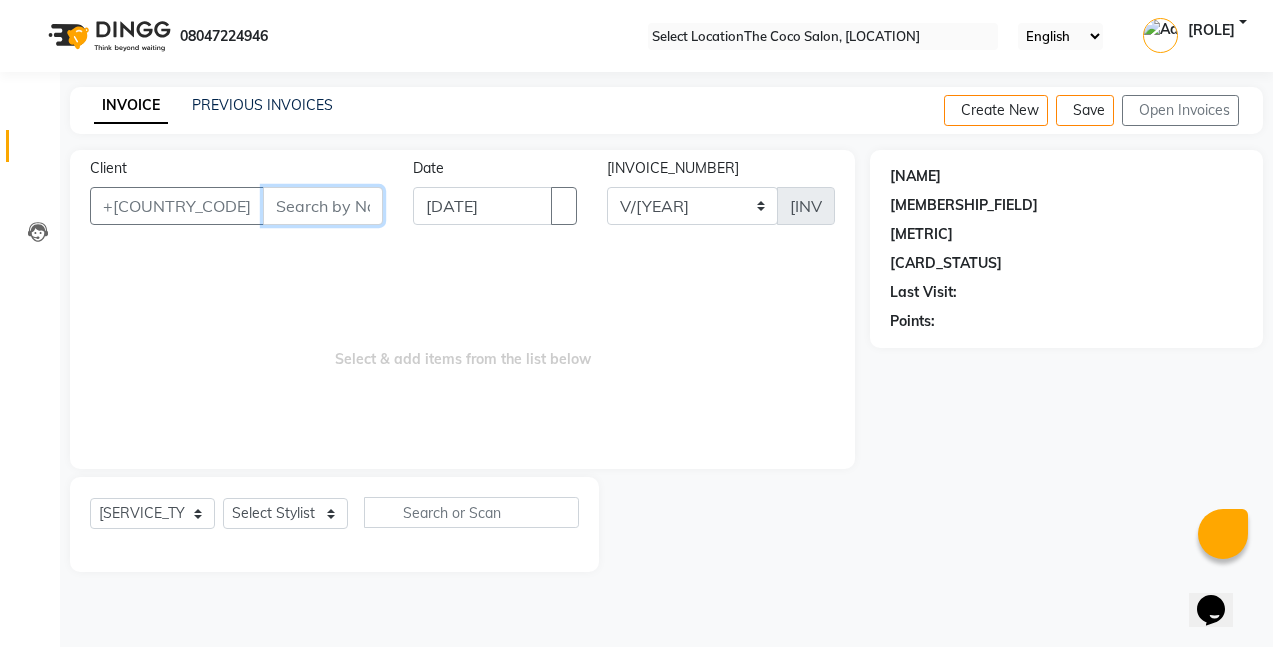 click on "Client" at bounding box center (323, 206) 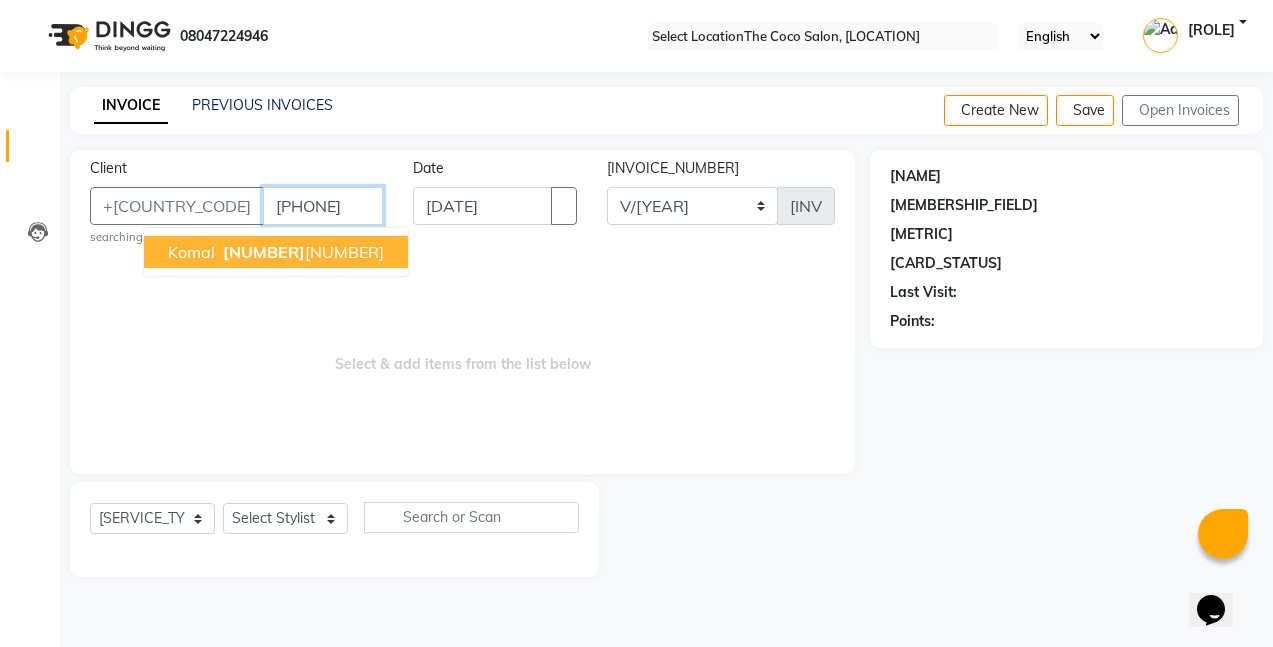 type on "[PHONE]" 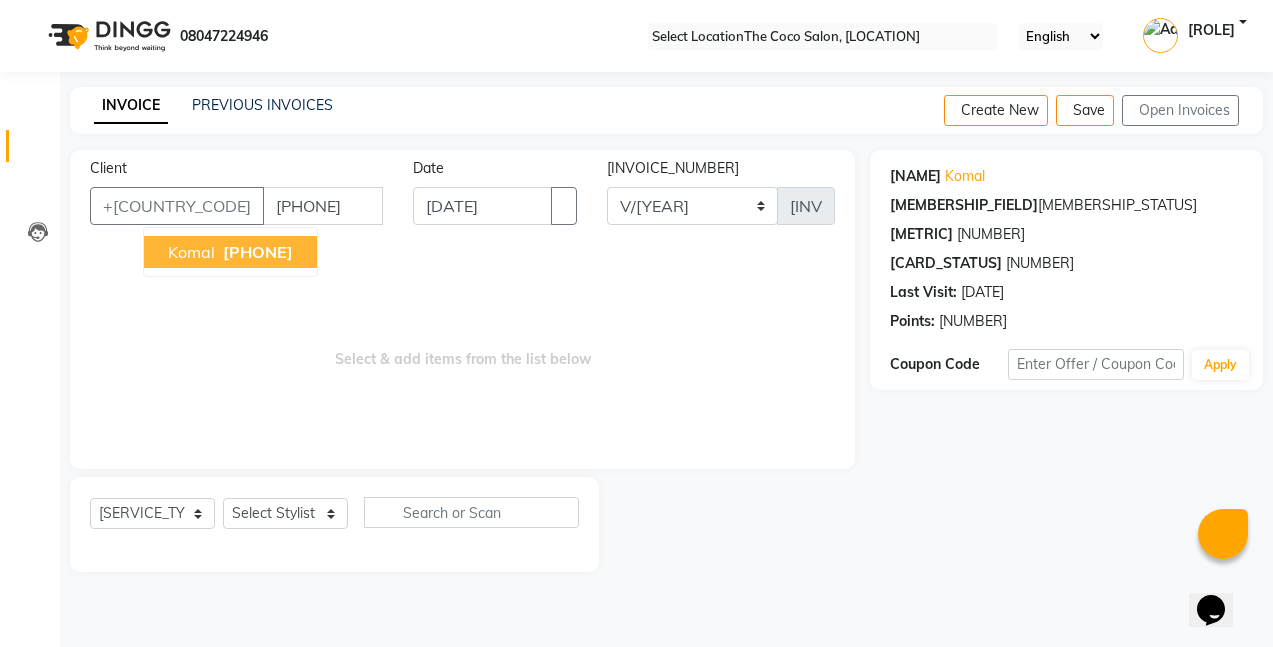 click on "[PHONE]" at bounding box center [258, 252] 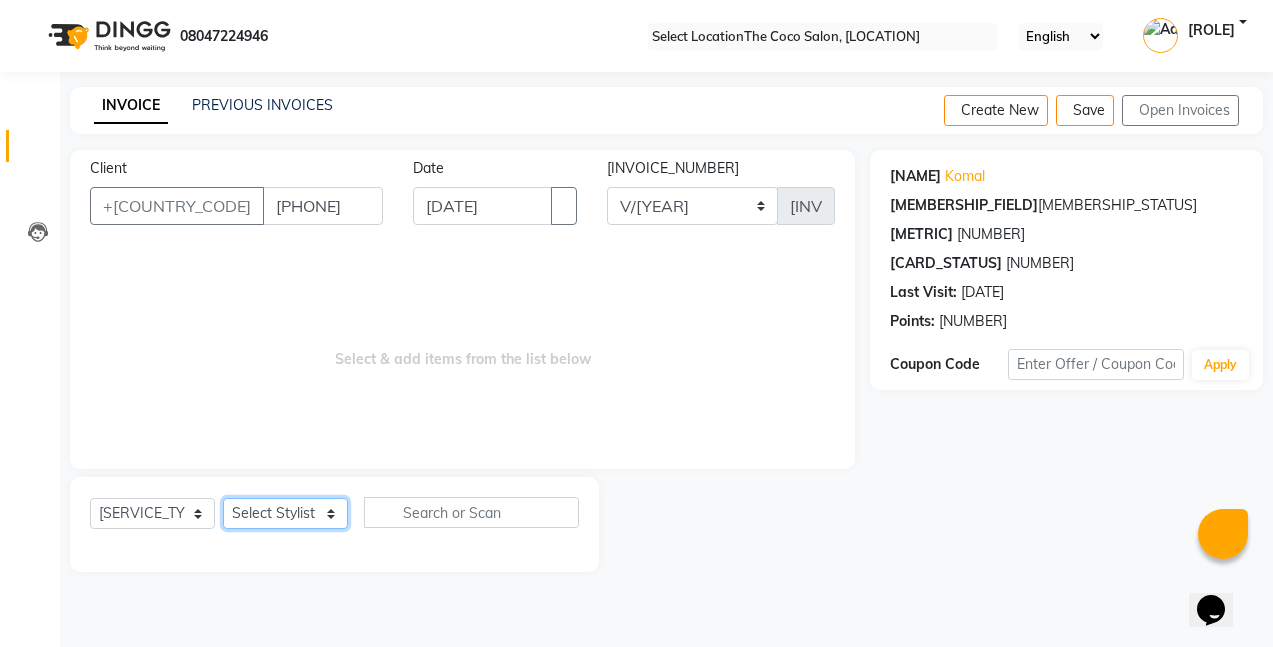 click on "Select Stylist [FIRST] [FIRST] [FIRST] [FIRST]" at bounding box center [285, 513] 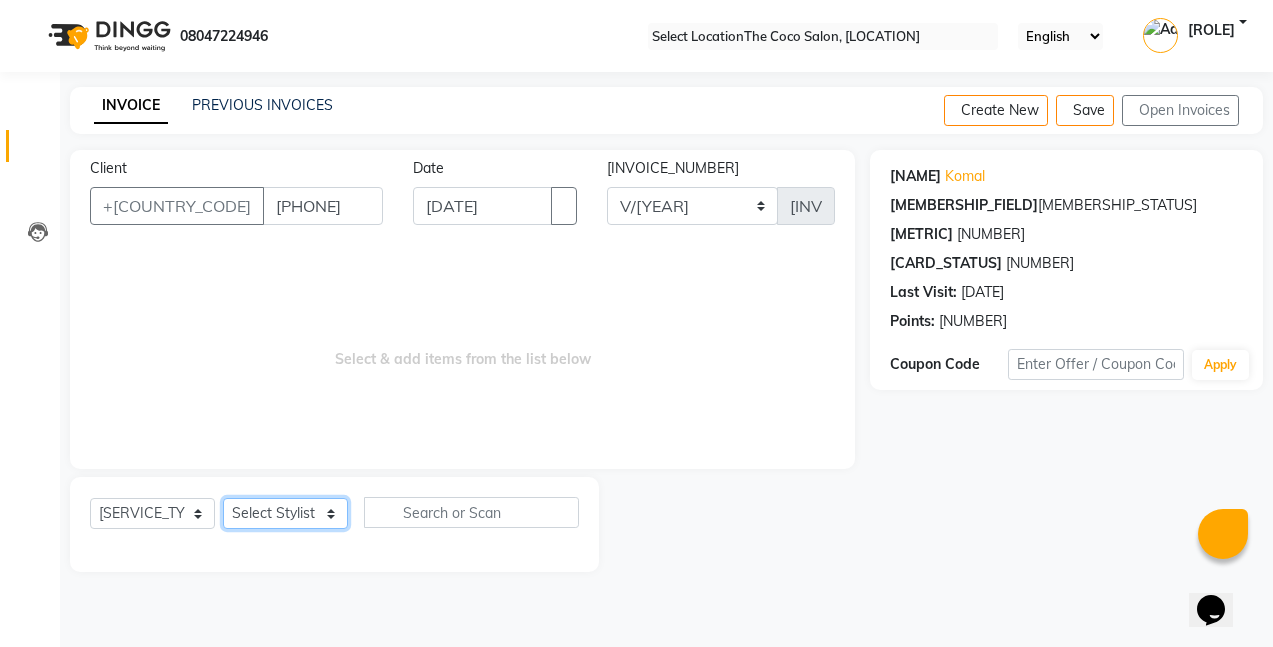 select on "[NUMBER]" 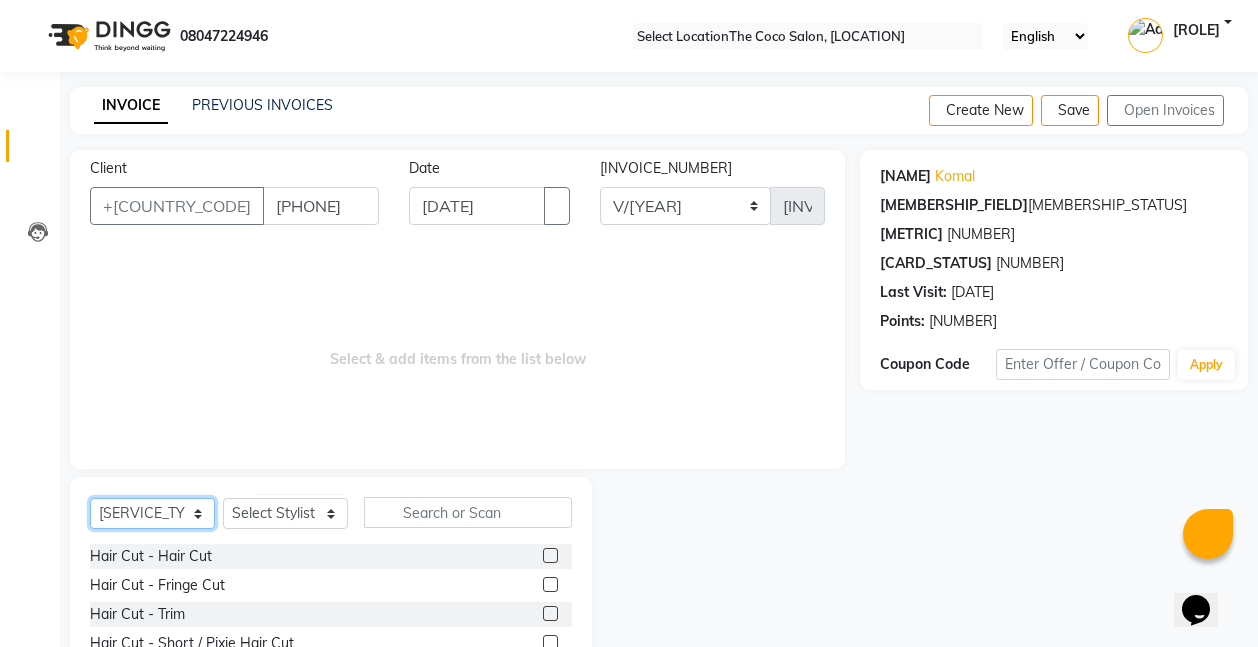 click on "Select  Service  Product  Membership  Package Voucher Prepaid Gift Card" at bounding box center (152, 513) 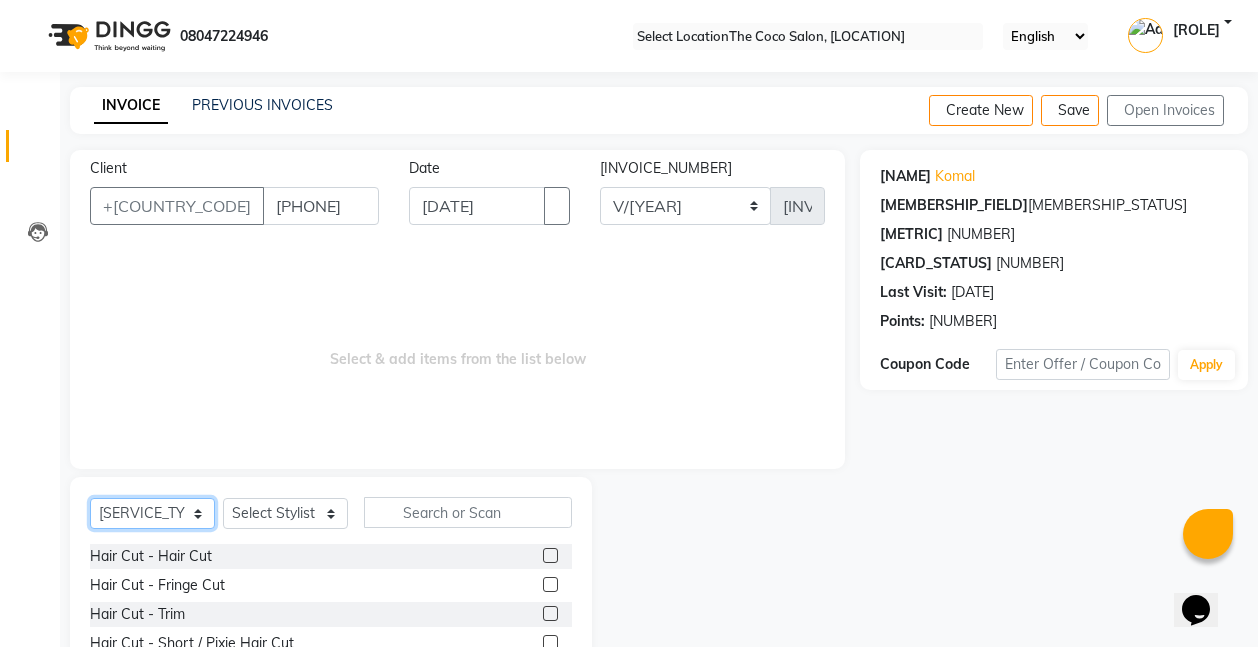 select on "product" 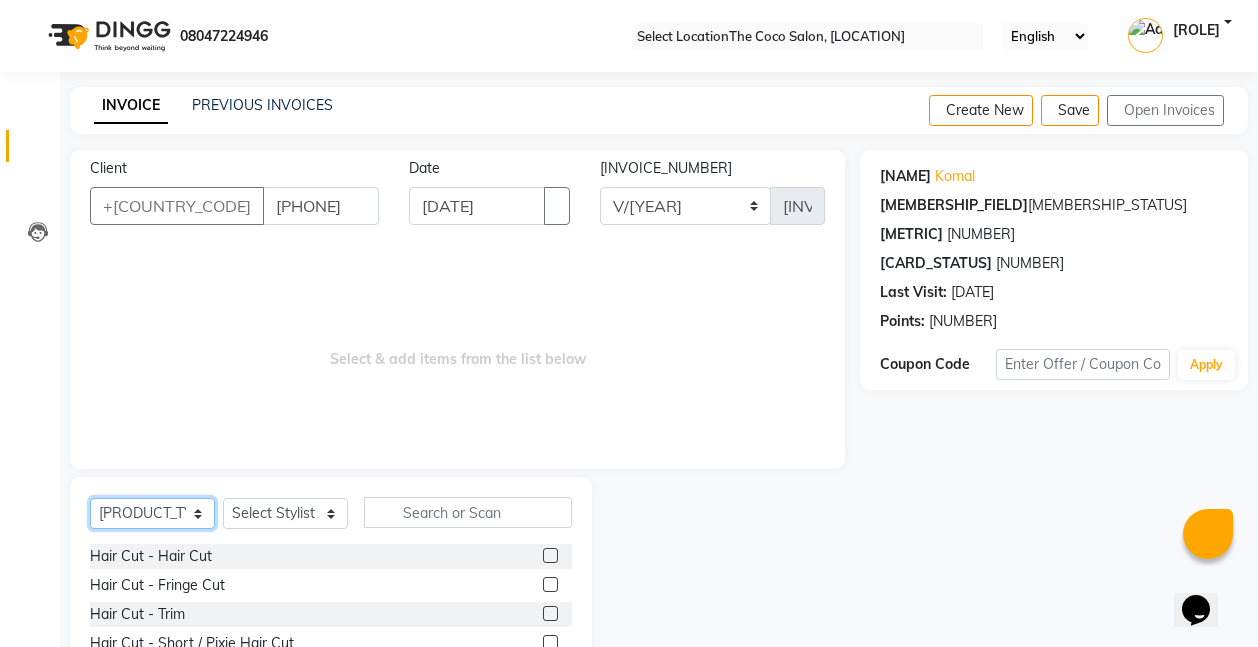 click on "Select  Service  Product  Membership  Package Voucher Prepaid Gift Card" at bounding box center (152, 513) 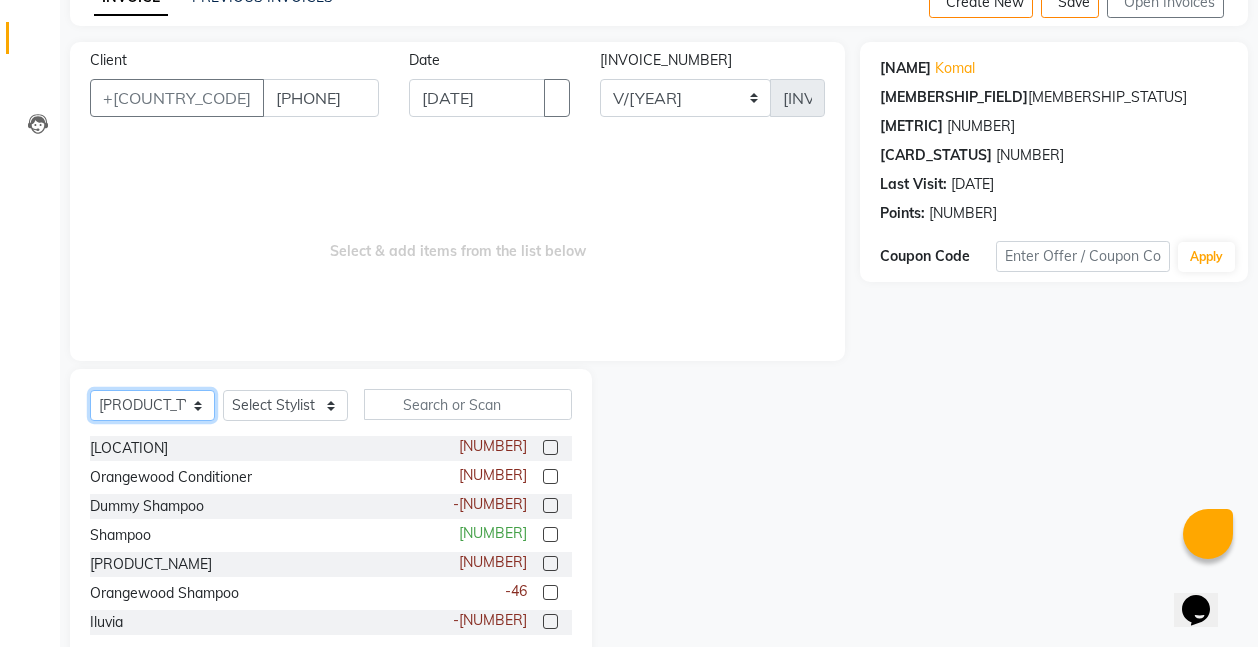 scroll, scrollTop: 154, scrollLeft: 0, axis: vertical 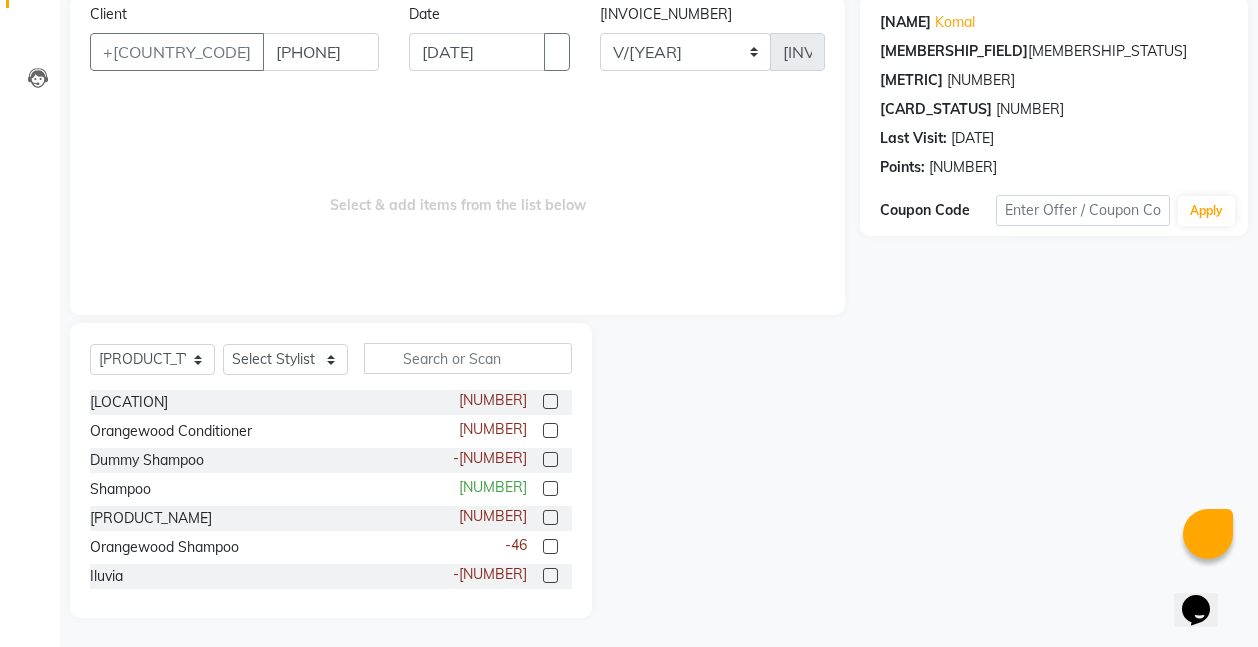 click at bounding box center [550, 488] 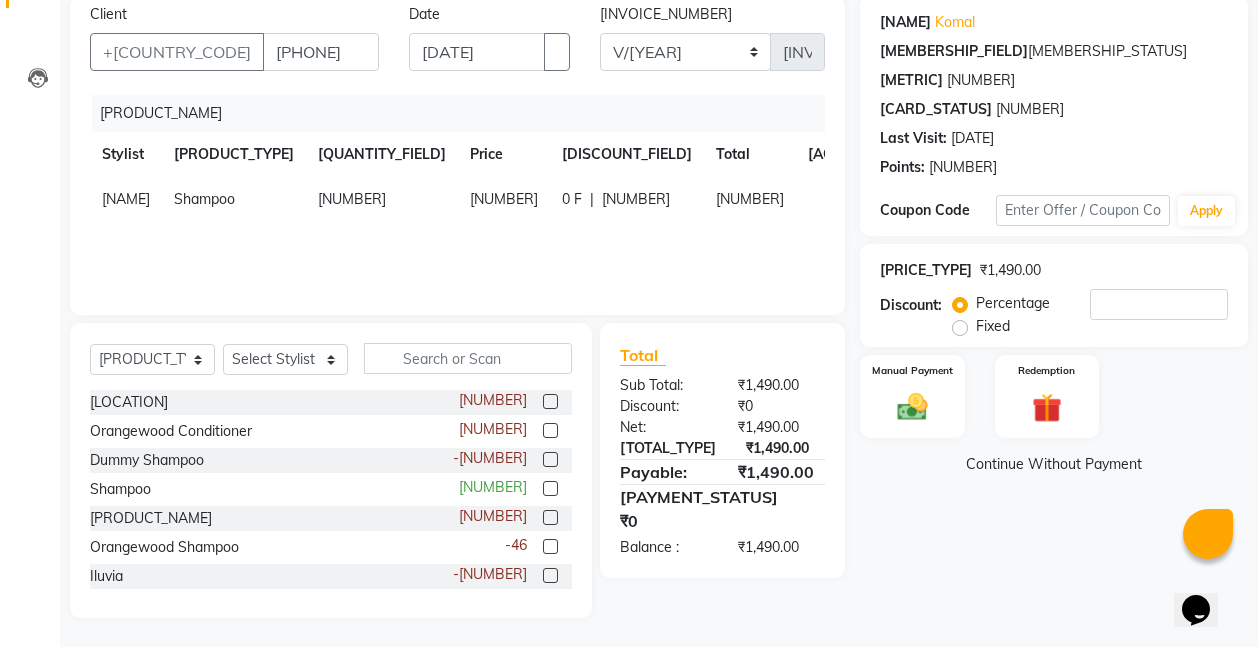 click at bounding box center (550, 517) 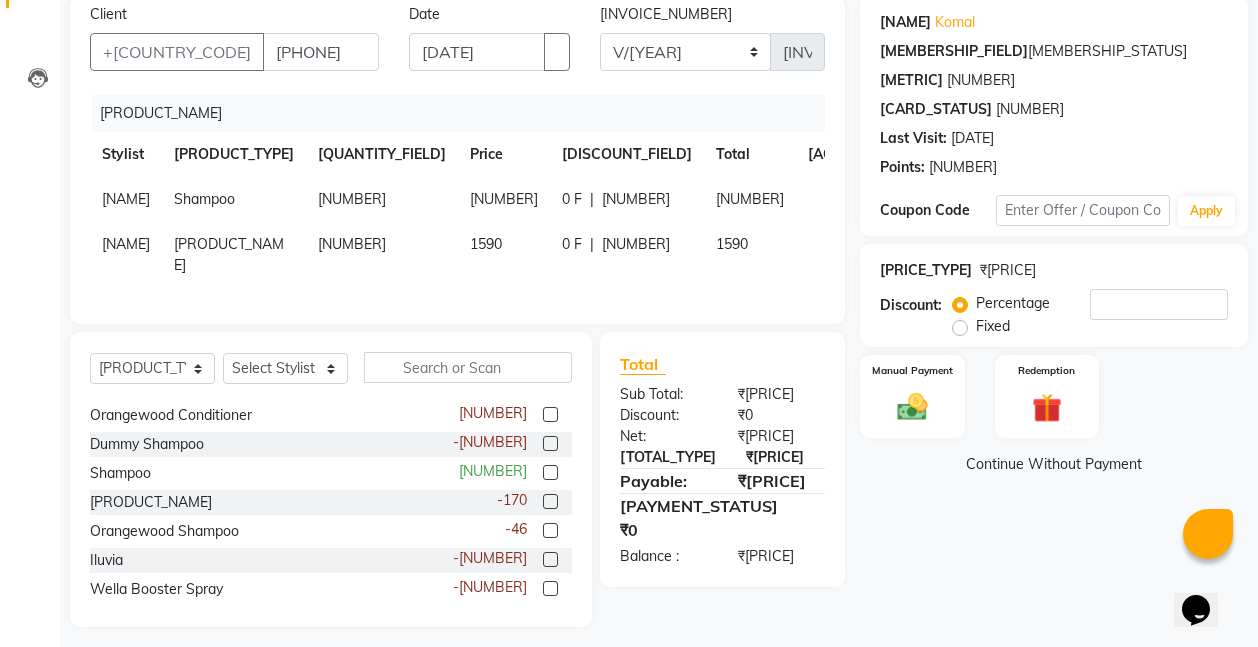 scroll, scrollTop: 32, scrollLeft: 0, axis: vertical 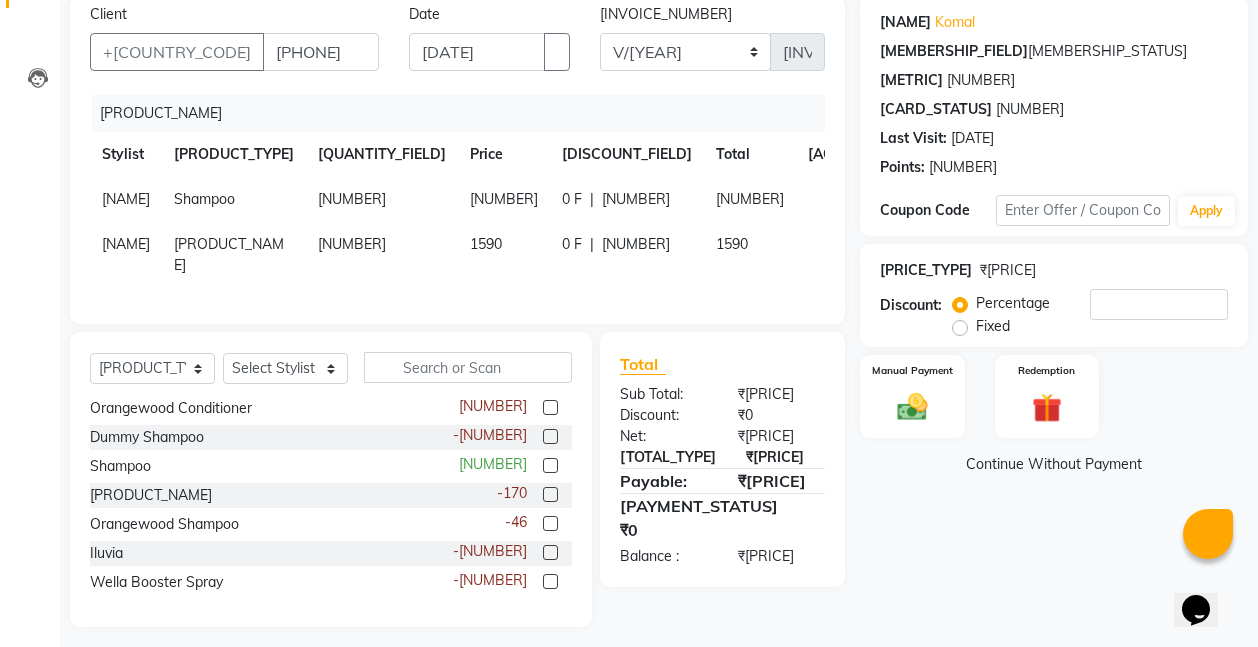 click at bounding box center [550, 552] 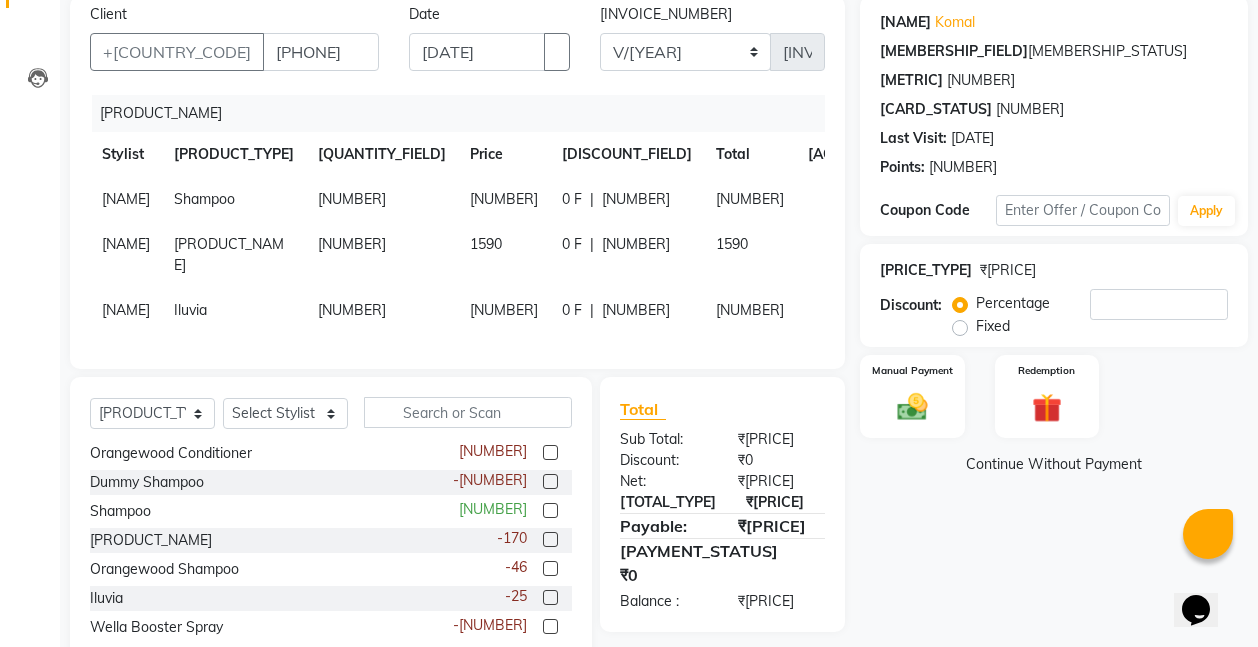 click on "[NUMBER]" at bounding box center [126, 199] 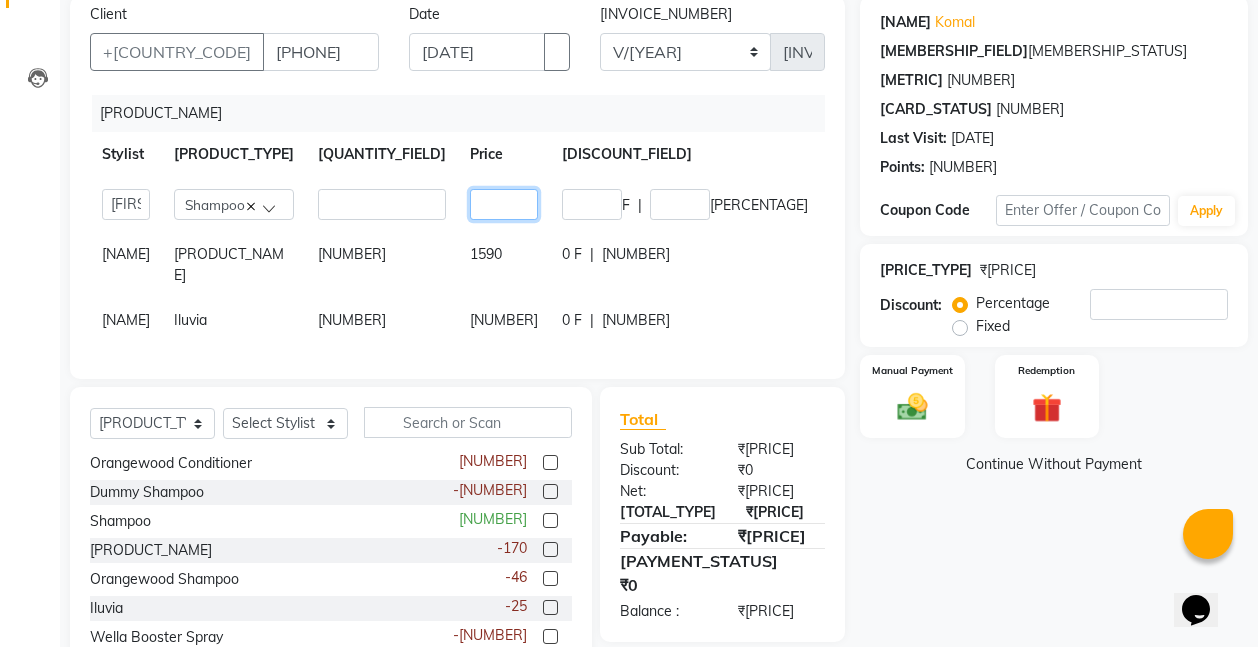 click on "[NUMBER]" at bounding box center [382, 204] 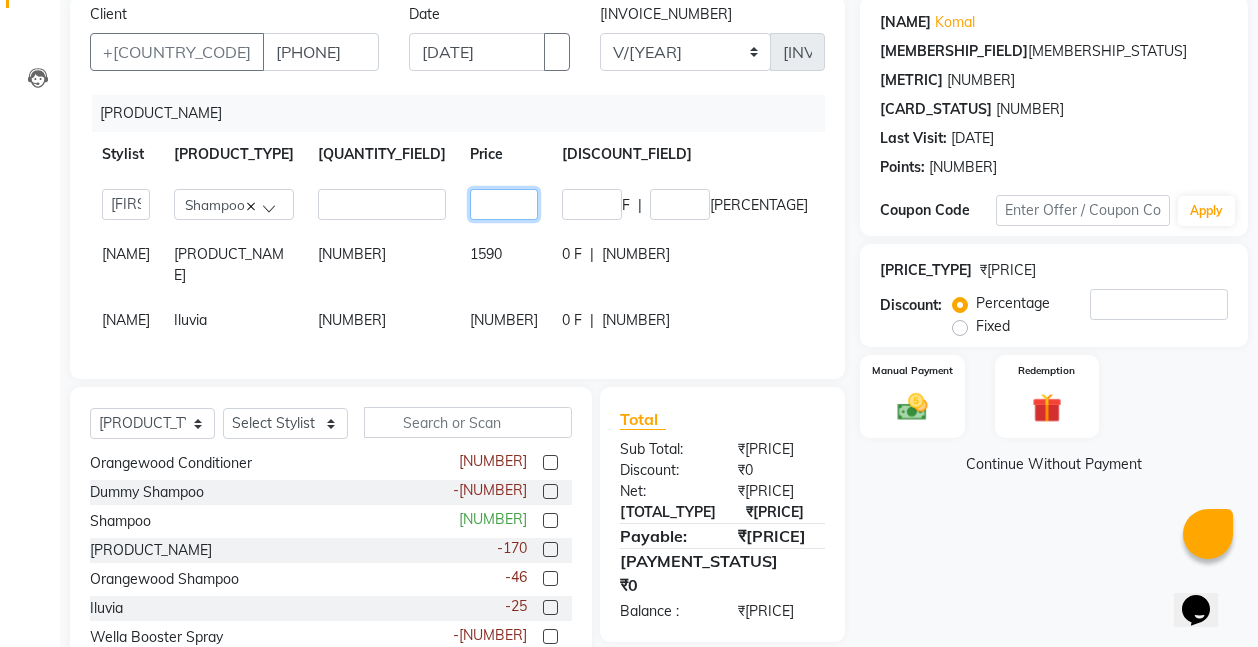 click on "[NUMBER]" at bounding box center [382, 204] 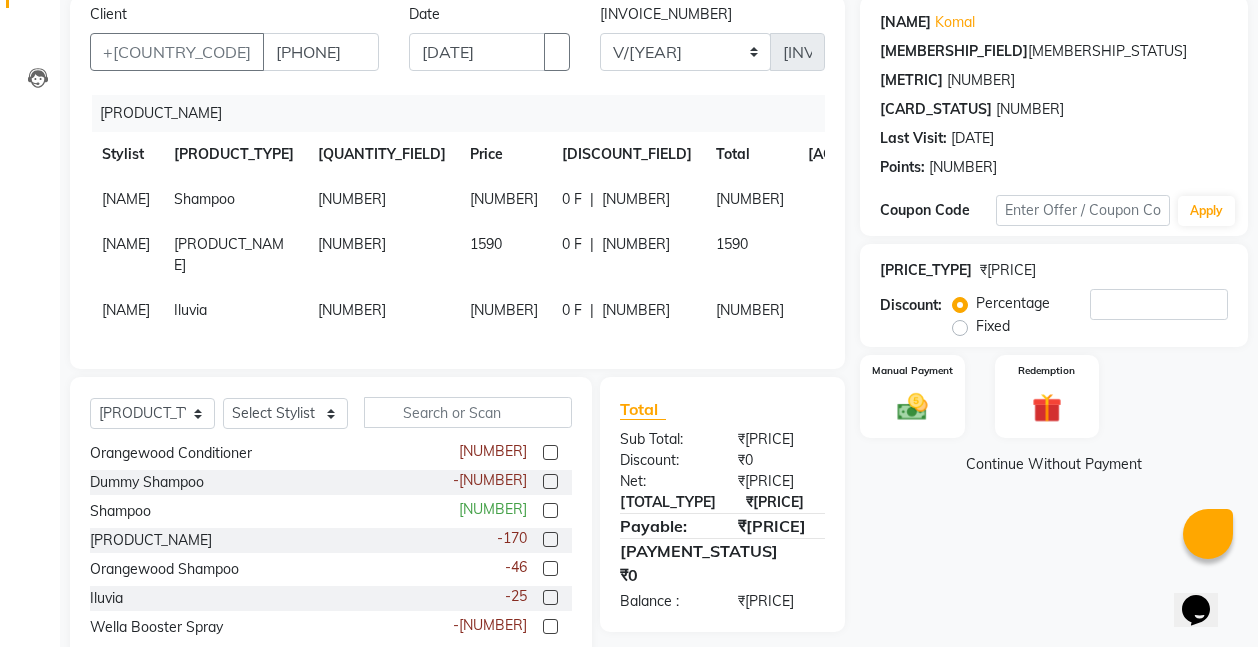 click on "[PRODUCT_NAME] [NUMBER] [PRICE] [QUANTITY] [DISCOUNT] [TOTAL]" at bounding box center (508, 255) 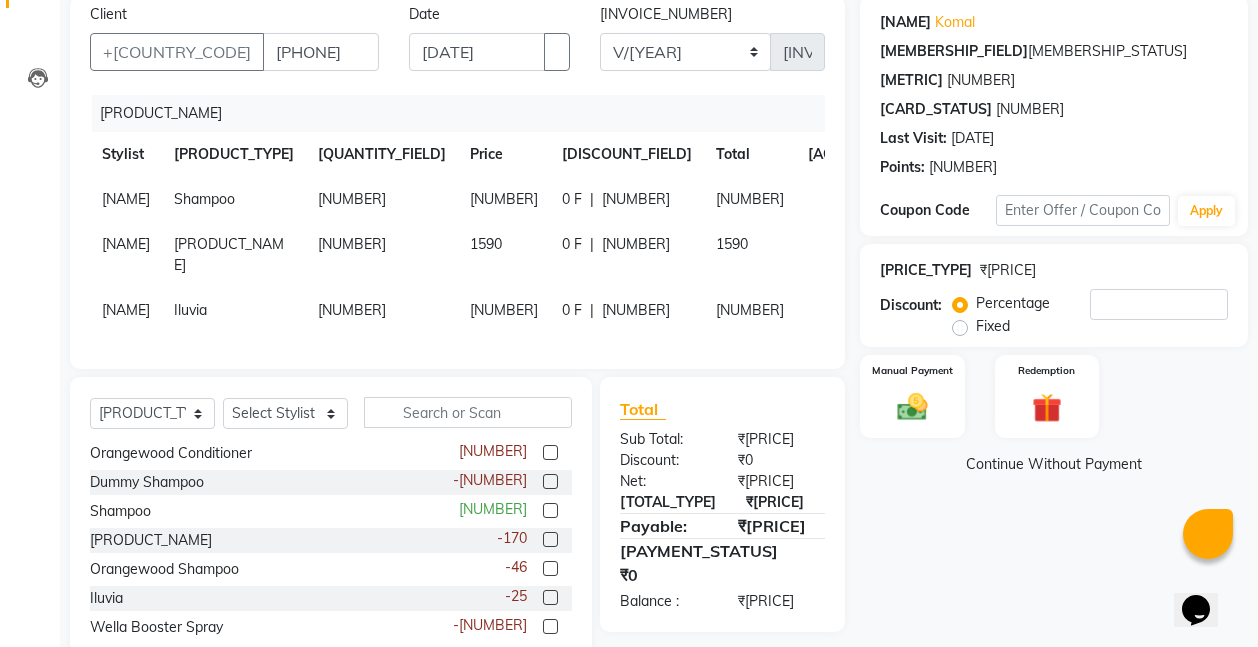 click on "1590" at bounding box center (126, 199) 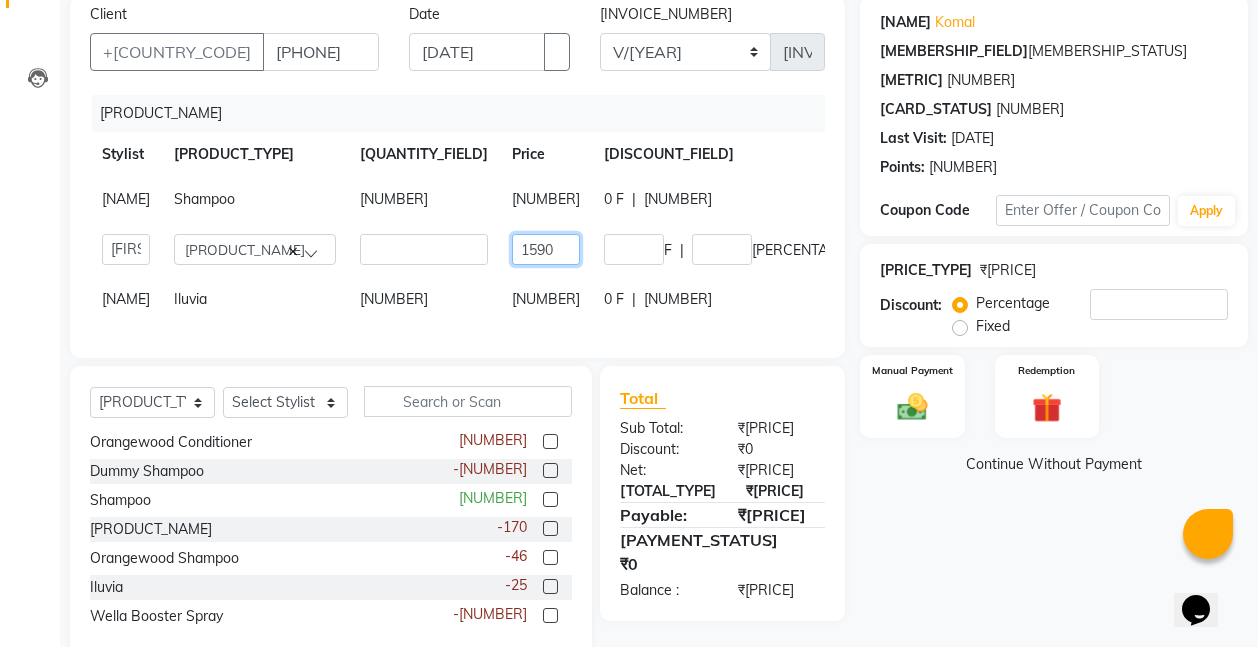 click on "1590" at bounding box center (424, 249) 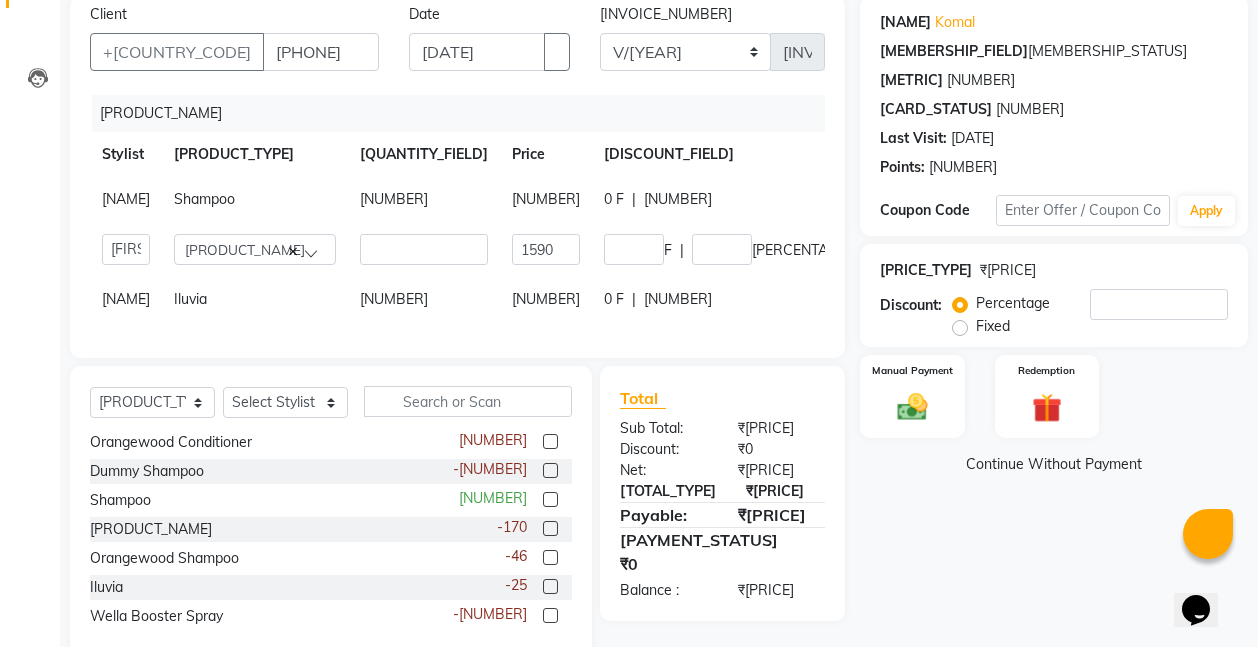 click on "[FIRST] [LAST] [NUMBER] [NUMBER] [NUMBER]" at bounding box center [587, 299] 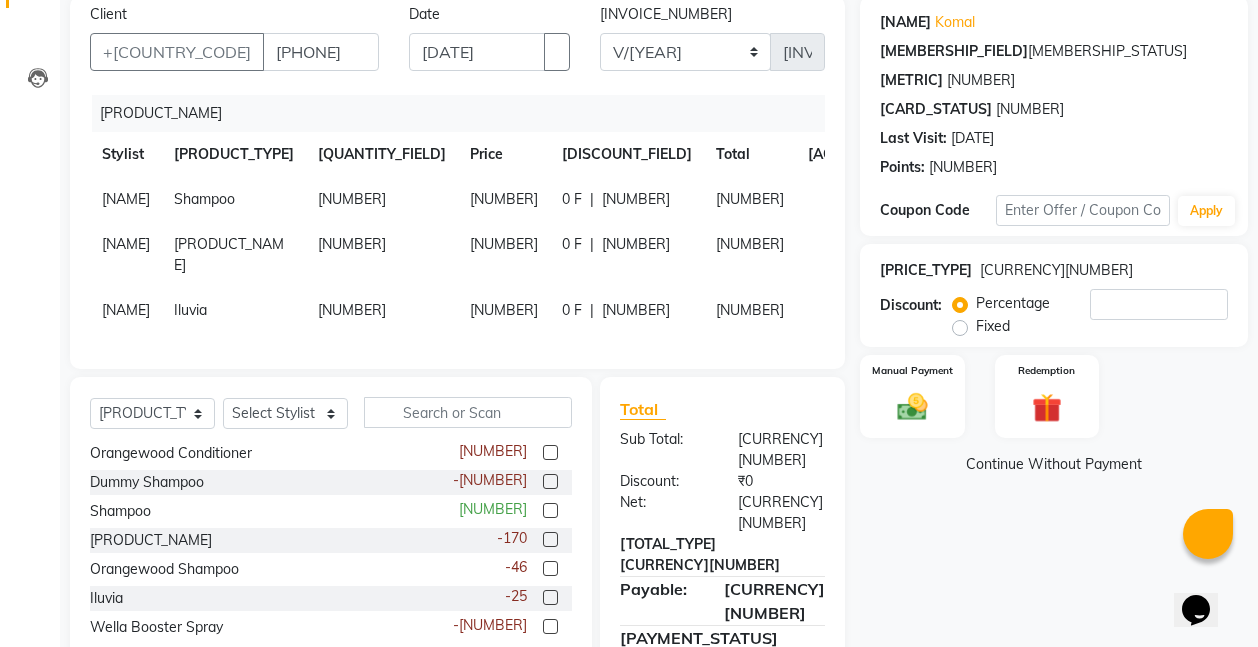click on "[NUMBER]" at bounding box center (126, 199) 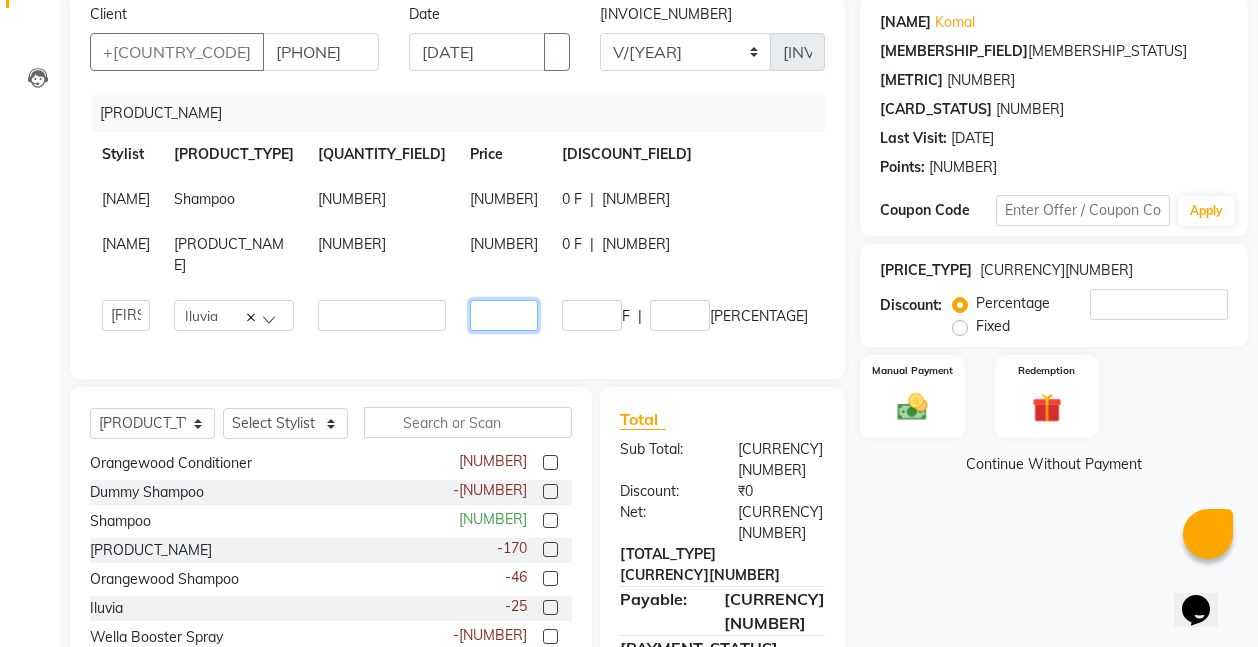 click on "[NUMBER]" at bounding box center (382, 315) 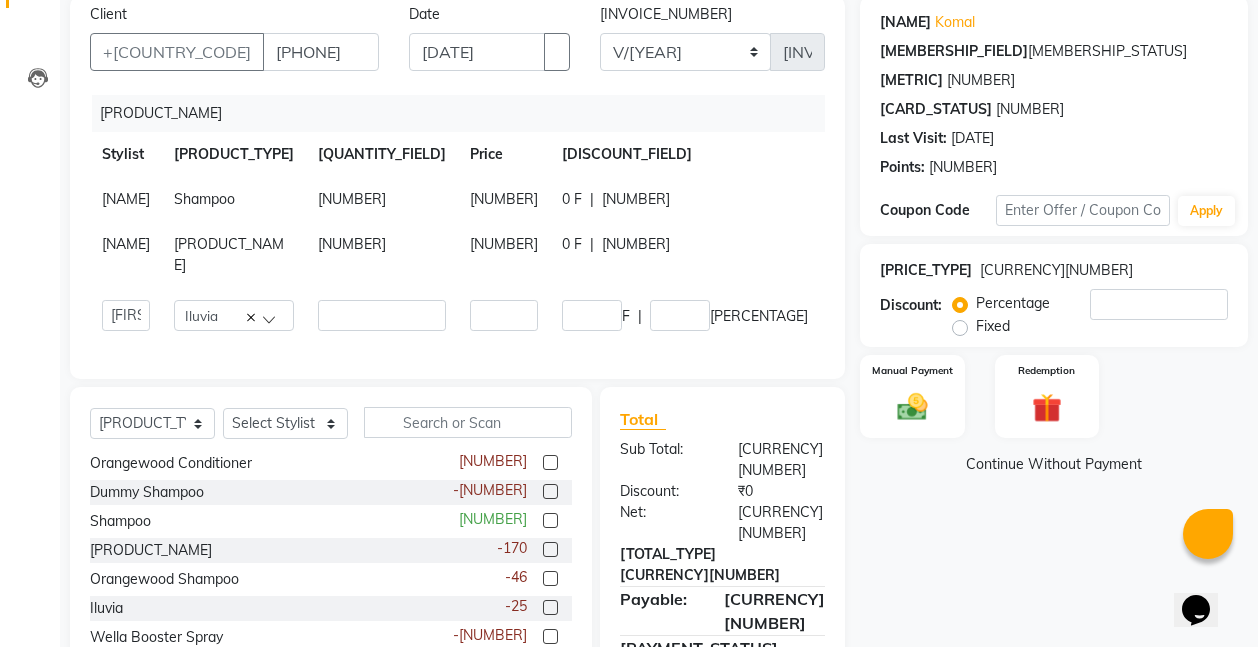 click on "Products Stylist Product Qty Price Disc Total Action SHWETA Shampoo [NUMBER] [PRICE] [DISCOUNT] [TOTAL] SHWETA Conditioner [NUMBER] [PRICE] [DISCOUNT] [TOTAL] Bhakti s MANI Pooja Pooja G SHWETA Iluvia [NUMBER] [PRICE] [DISCOUNT] [TOTAL]" at bounding box center [457, 227] 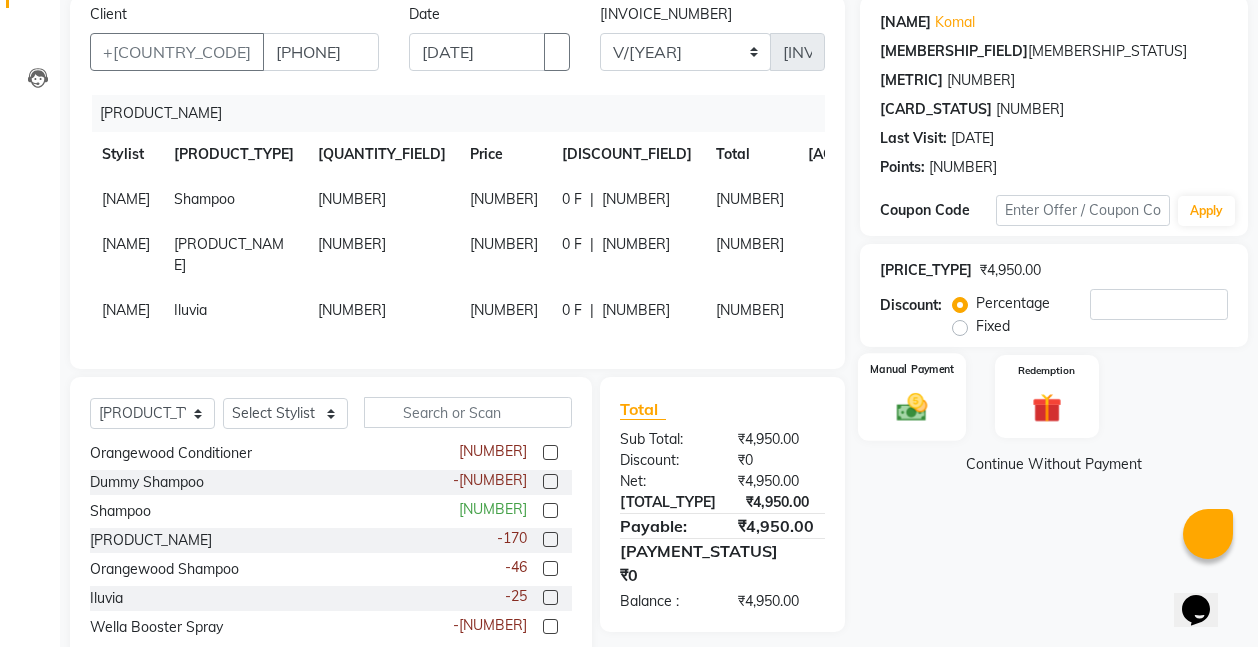 click at bounding box center [912, 407] 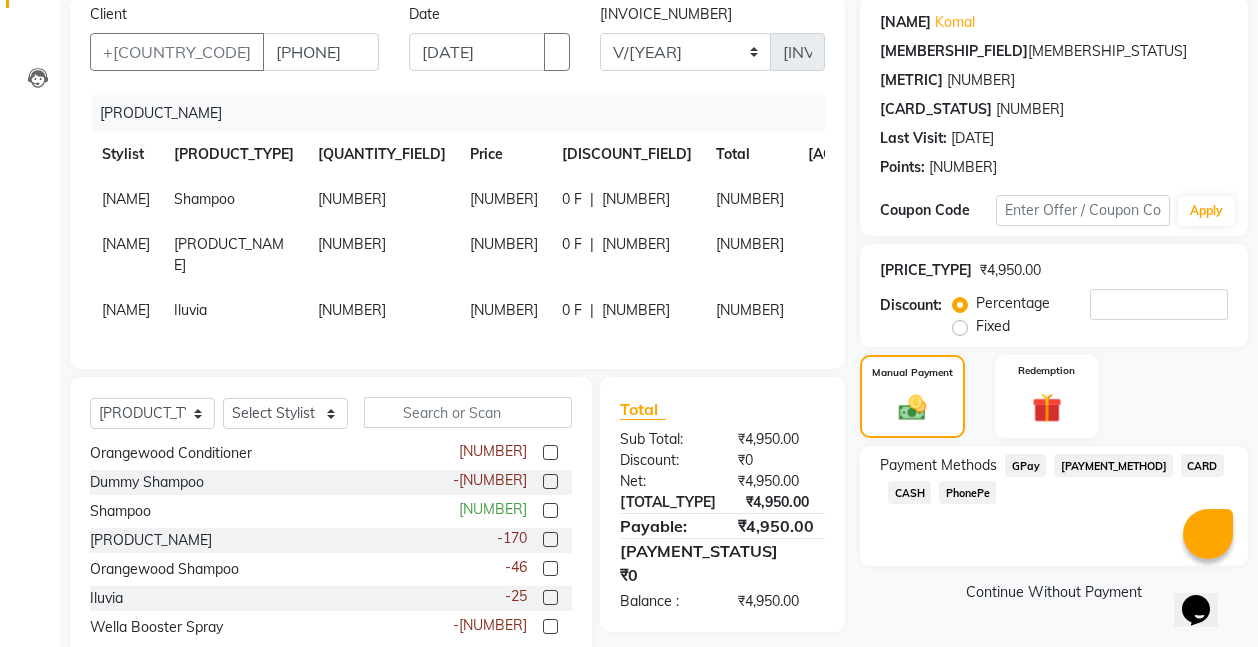 click on "GPay" at bounding box center (1025, 465) 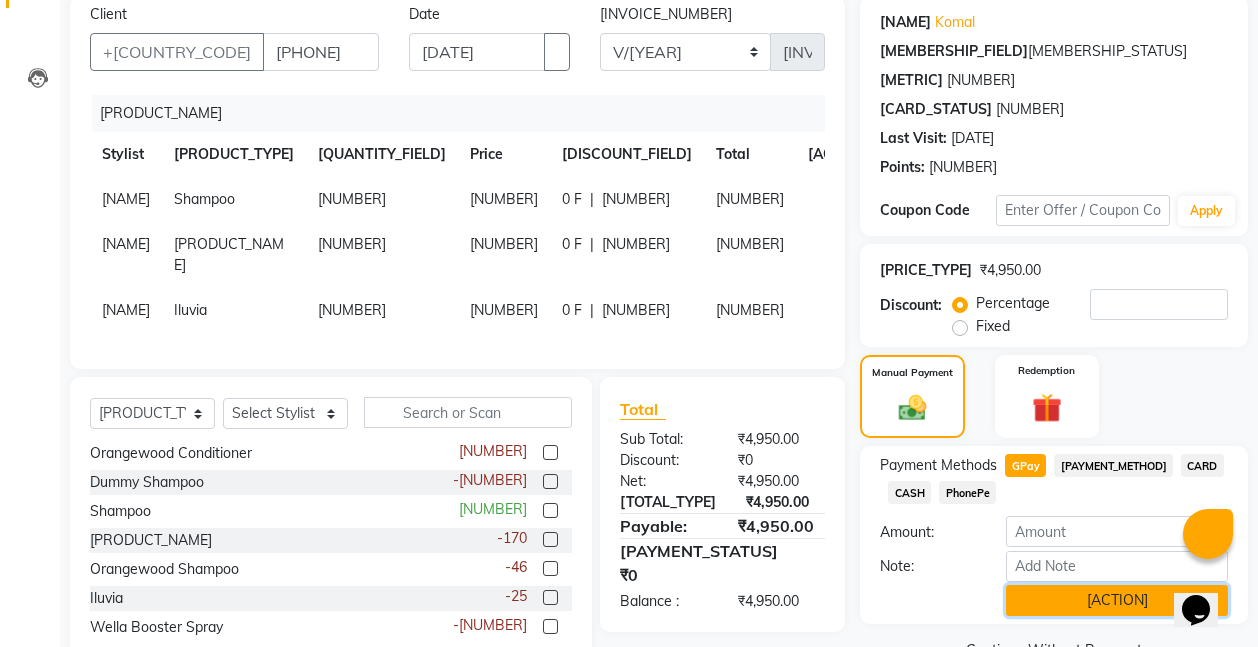 click on "[ACTION]" at bounding box center [1117, 600] 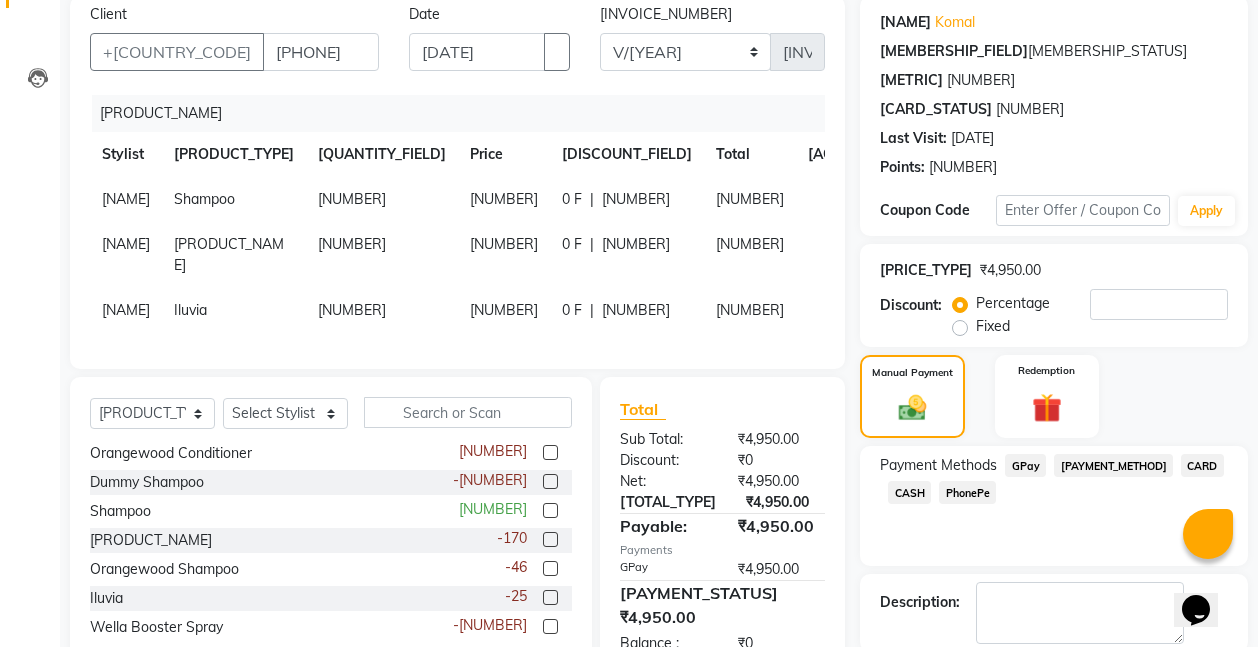 scroll, scrollTop: 264, scrollLeft: 0, axis: vertical 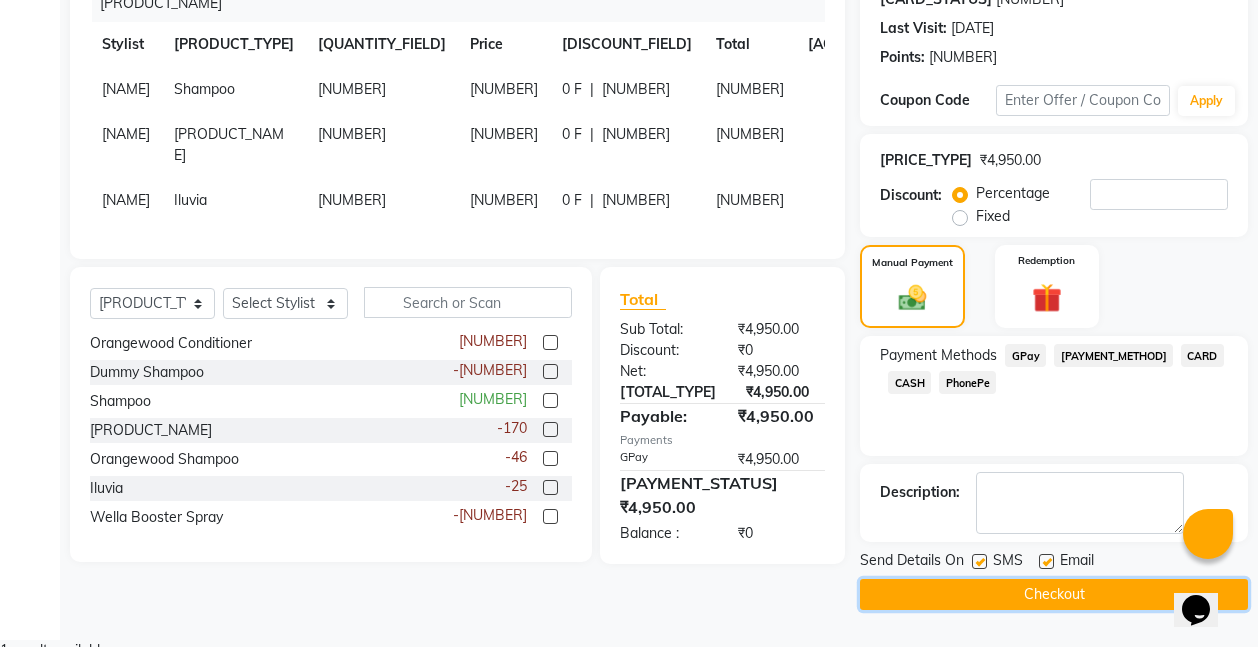 click on "Checkout" at bounding box center (1054, 594) 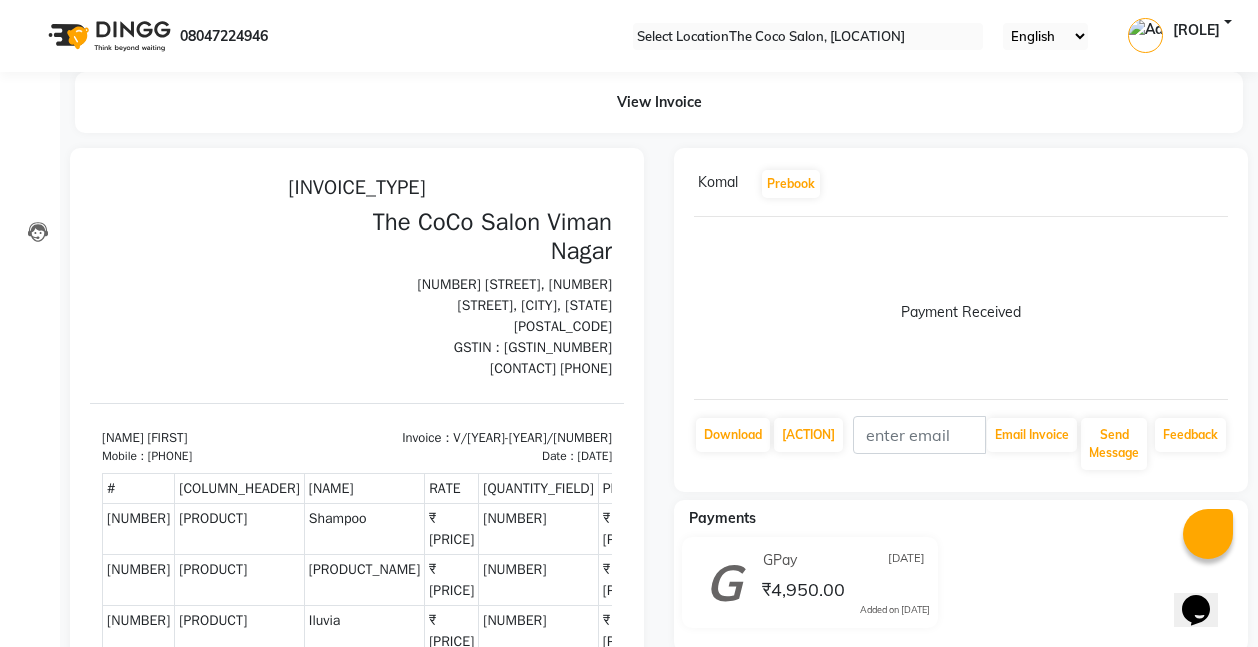 scroll, scrollTop: 0, scrollLeft: 0, axis: both 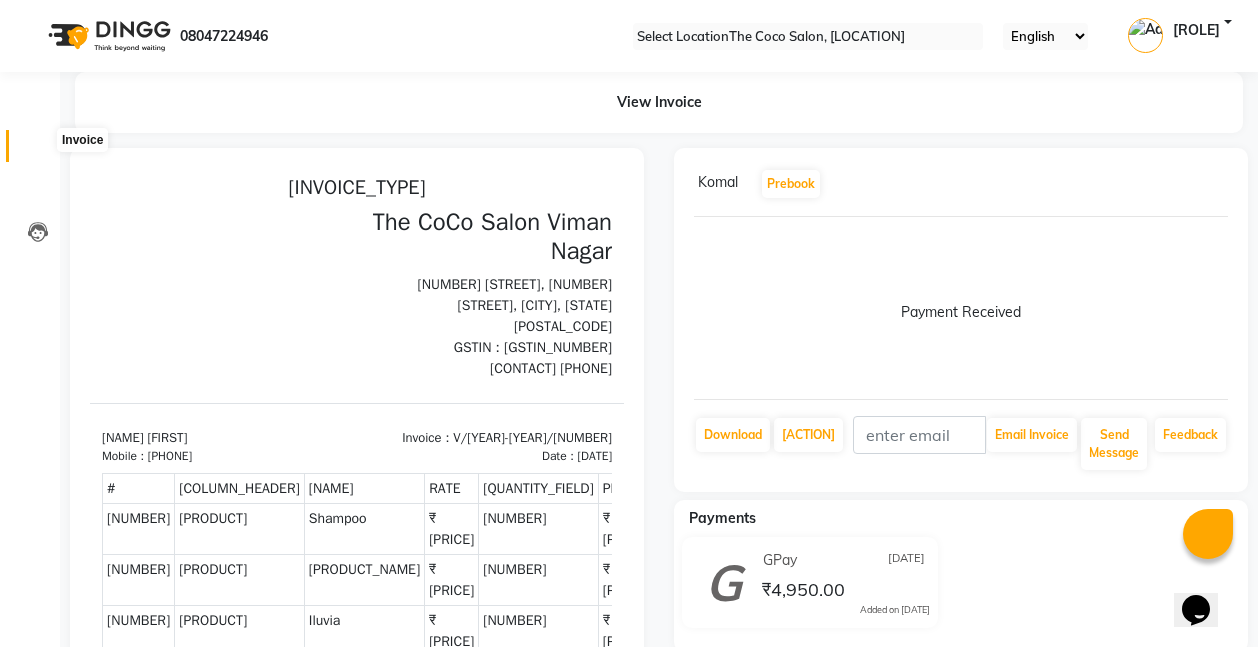 click at bounding box center [38, 151] 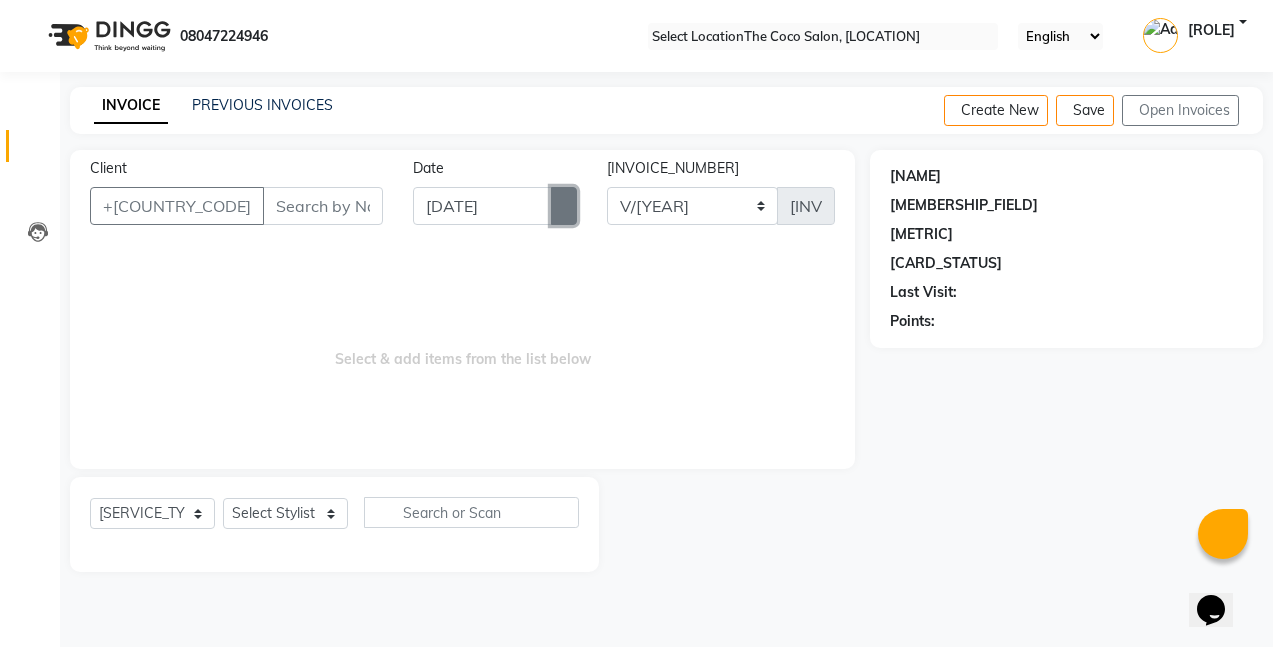 click at bounding box center [564, 206] 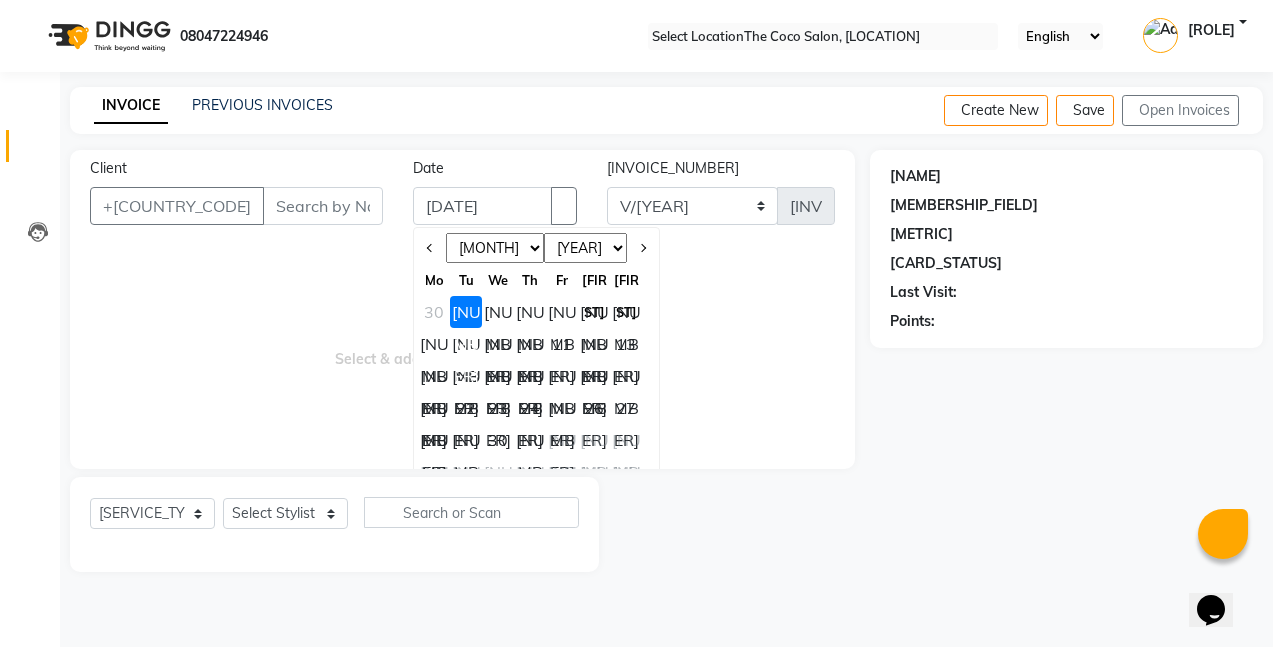 click on "30" at bounding box center [434, 312] 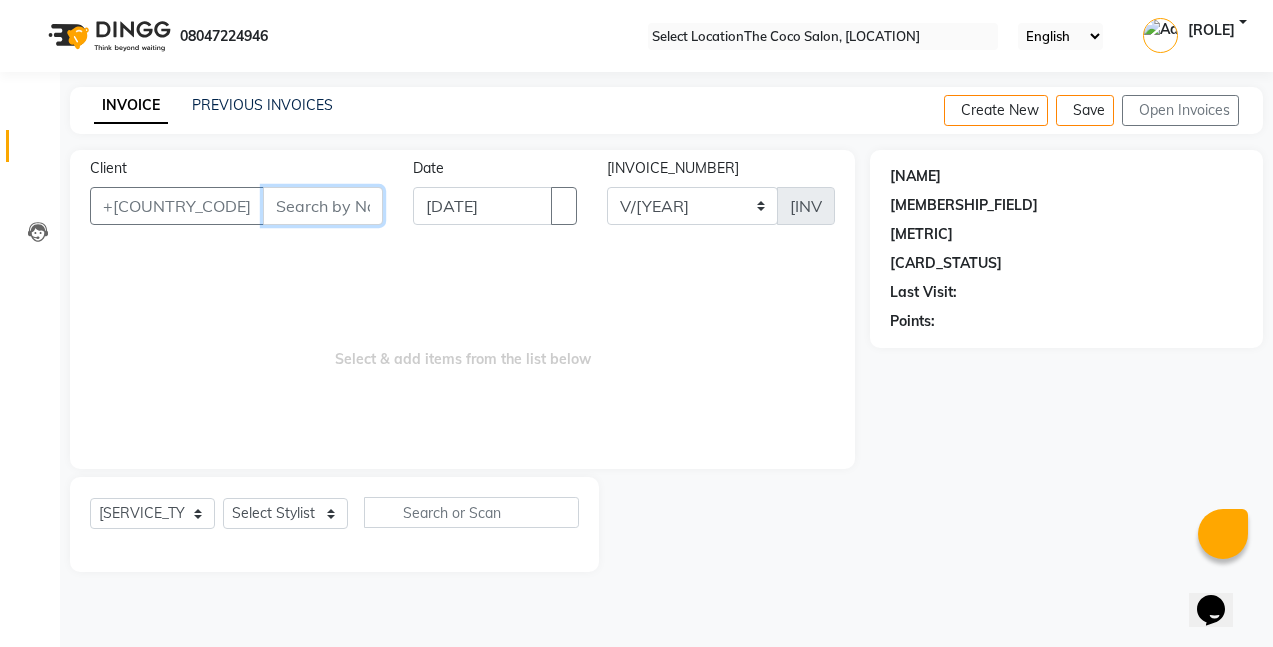 click on "Client" at bounding box center [323, 206] 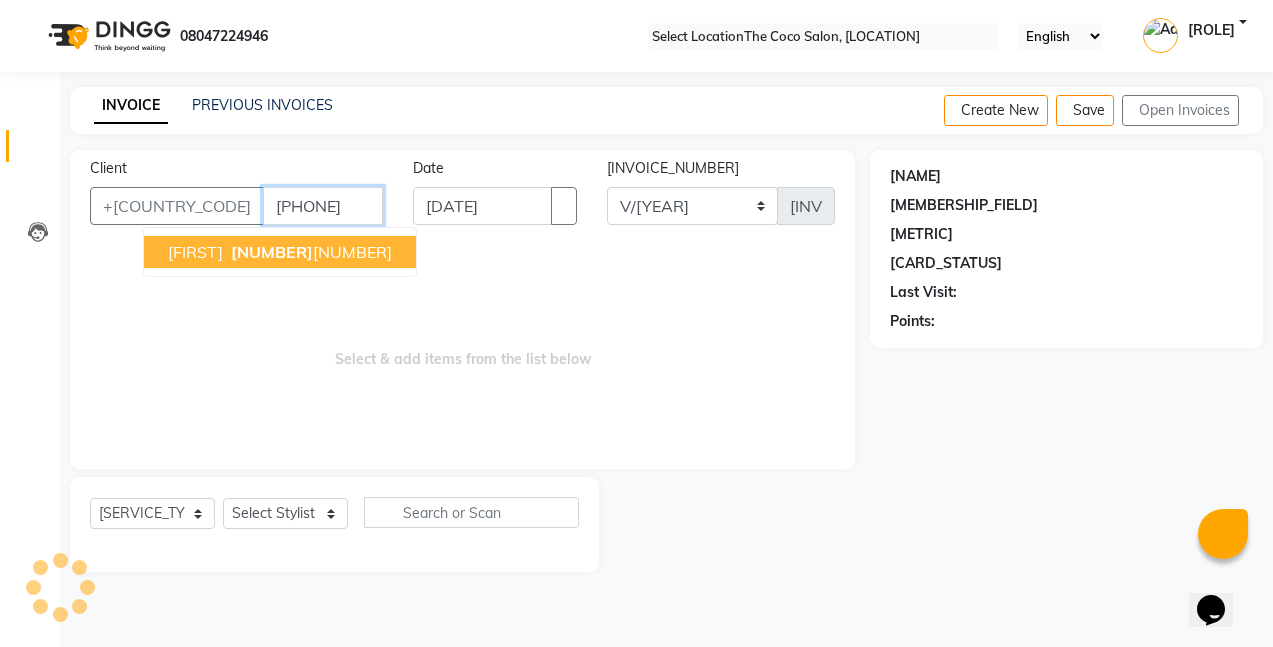 type on "[PHONE]" 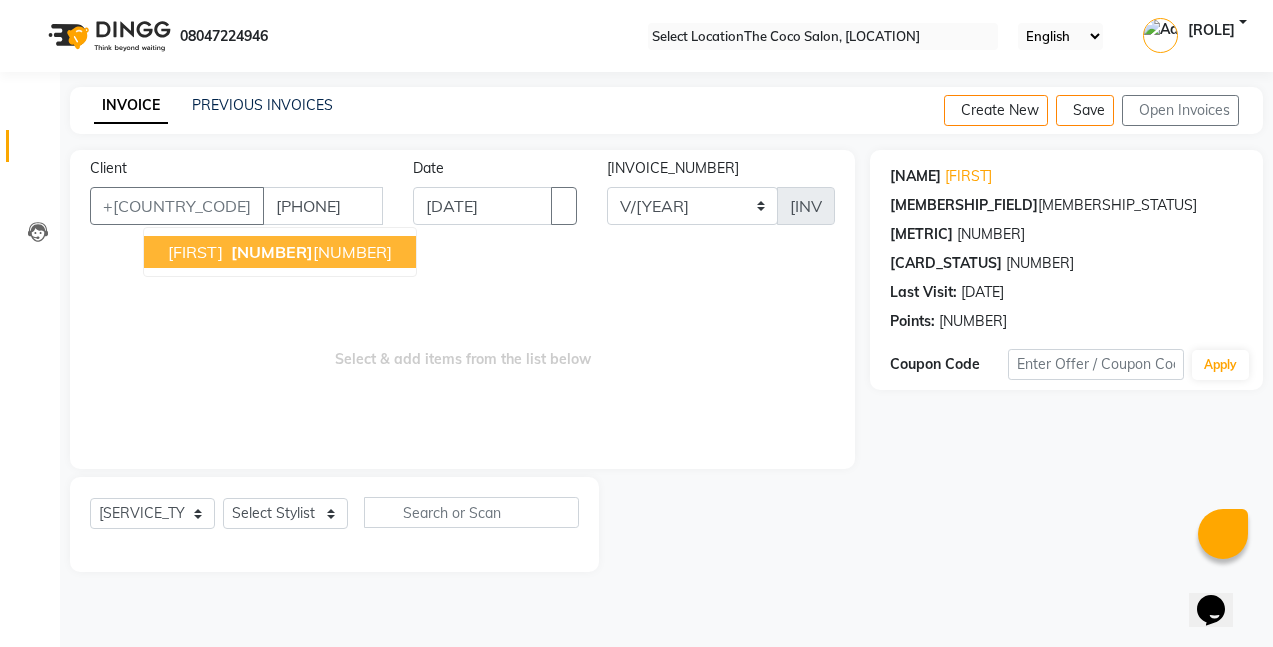click on "[NUMBER]" at bounding box center [272, 252] 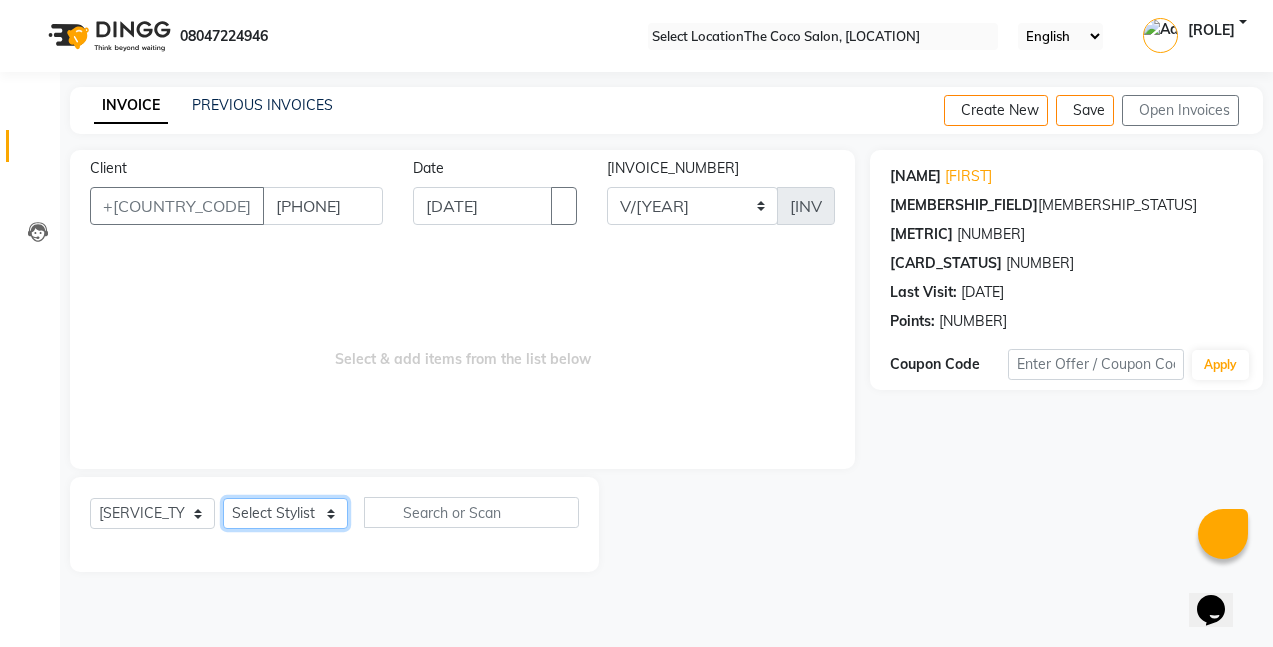click on "Select Stylist [FIRST] [FIRST] [FIRST] [FIRST]" at bounding box center (285, 513) 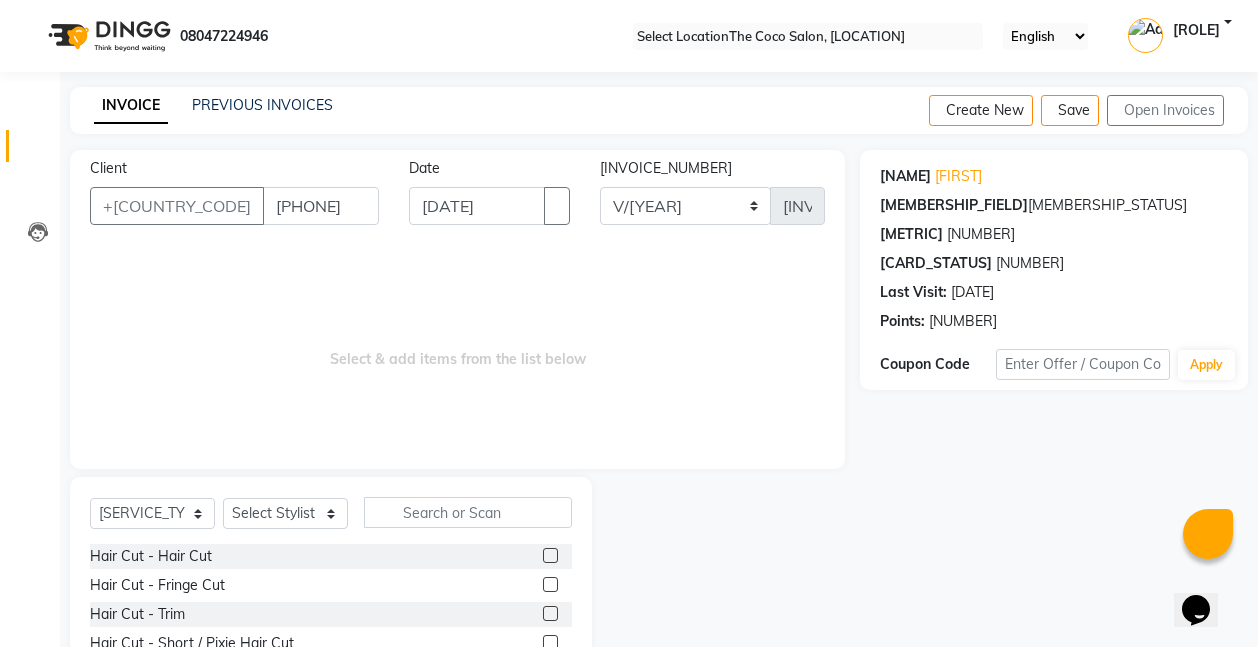 click at bounding box center (550, 555) 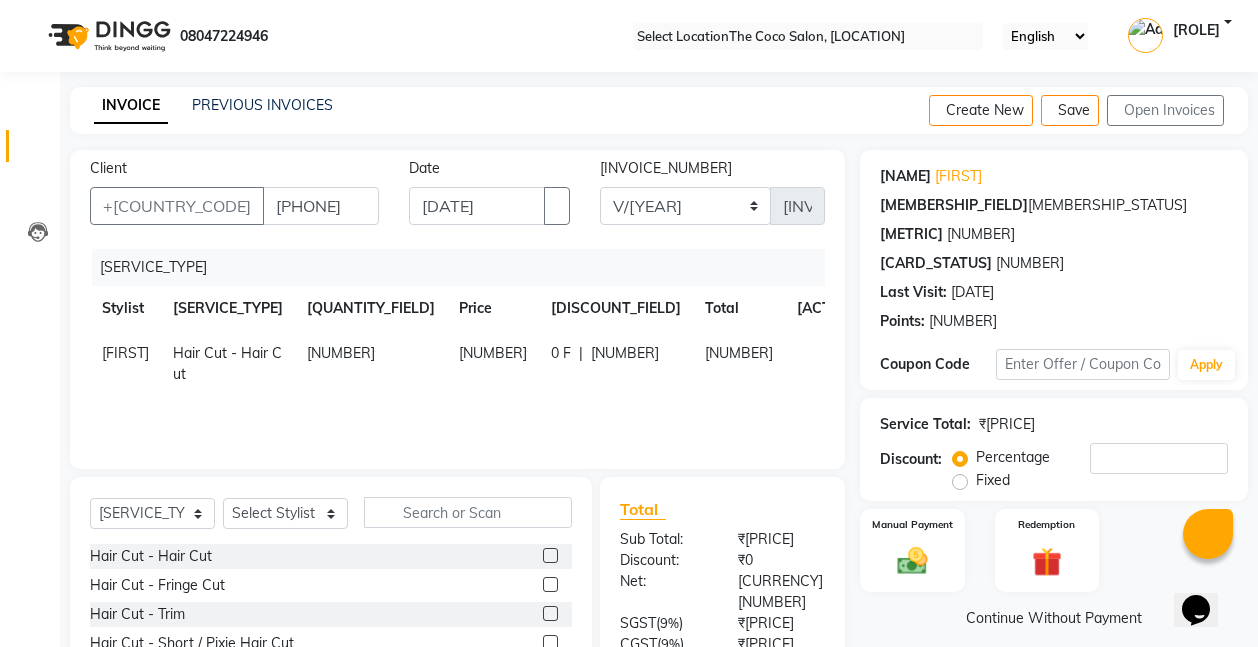 scroll, scrollTop: 154, scrollLeft: 0, axis: vertical 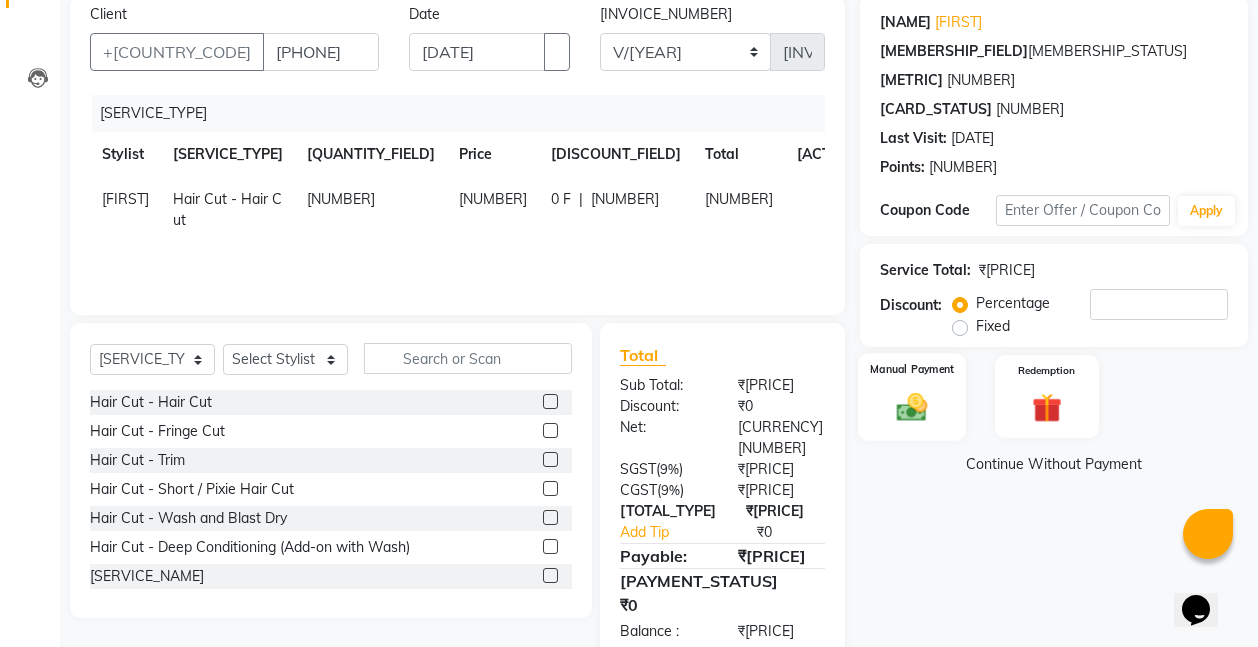 click on "Manual Payment" at bounding box center (912, 396) 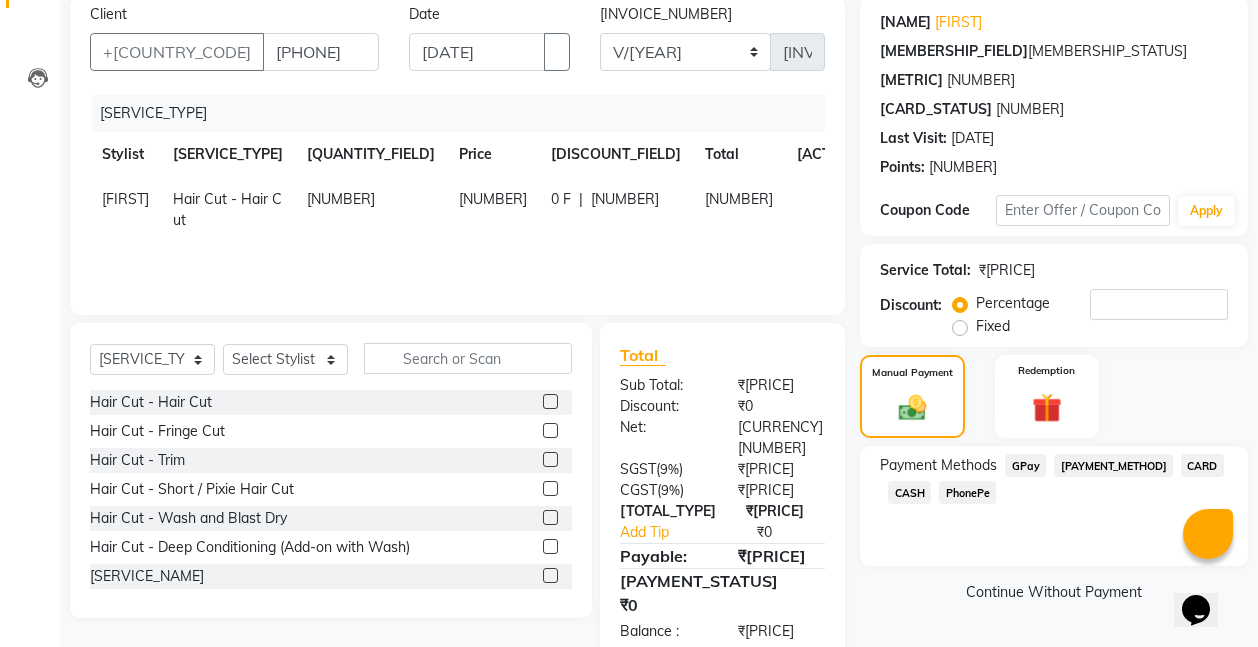 click on "CARD" at bounding box center [1025, 465] 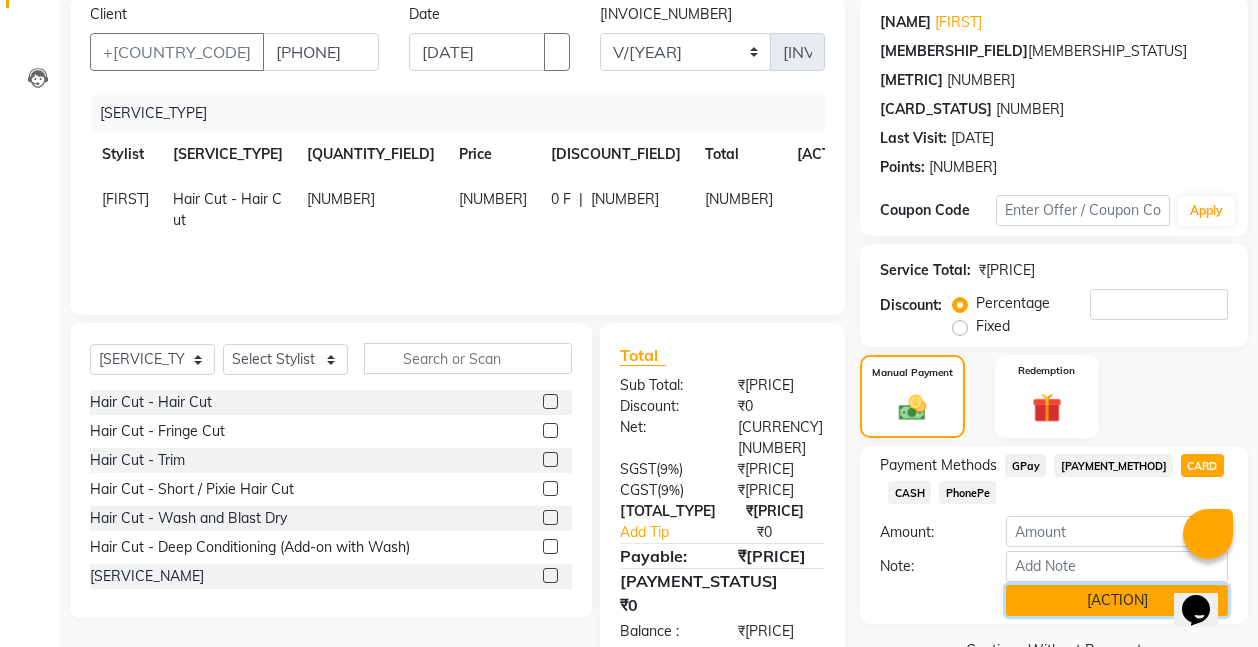 click on "[ACTION]" at bounding box center (1117, 600) 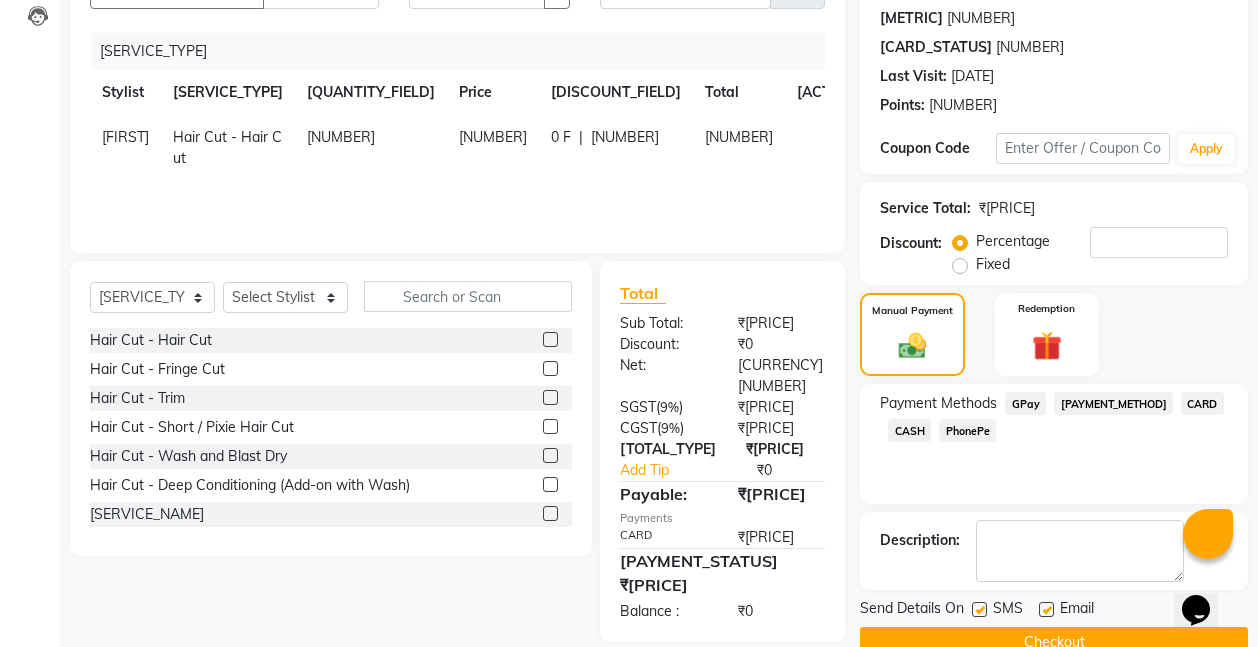 scroll, scrollTop: 264, scrollLeft: 0, axis: vertical 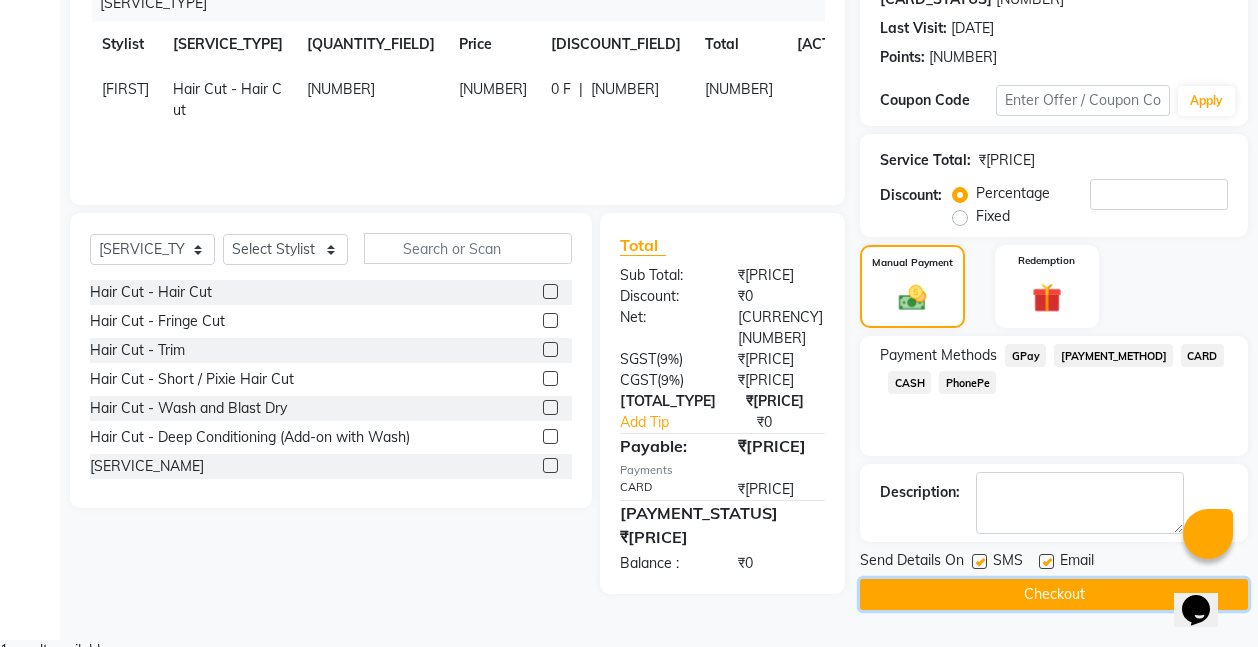click on "Checkout" at bounding box center [1054, 594] 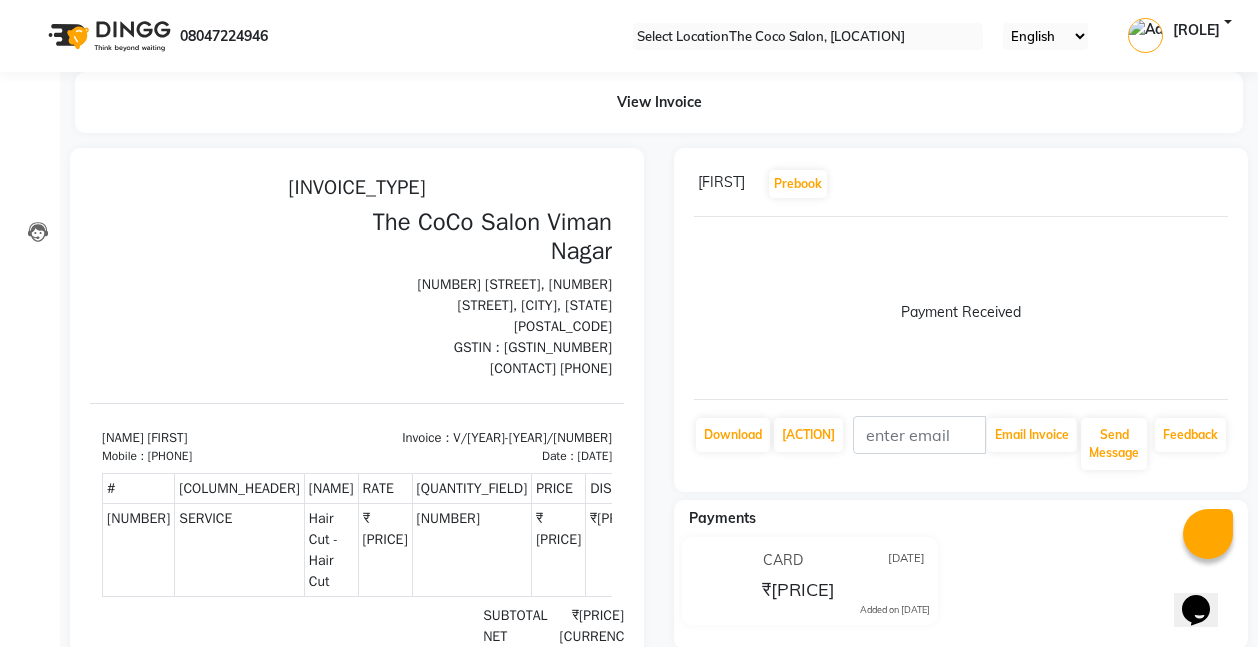 scroll, scrollTop: 0, scrollLeft: 0, axis: both 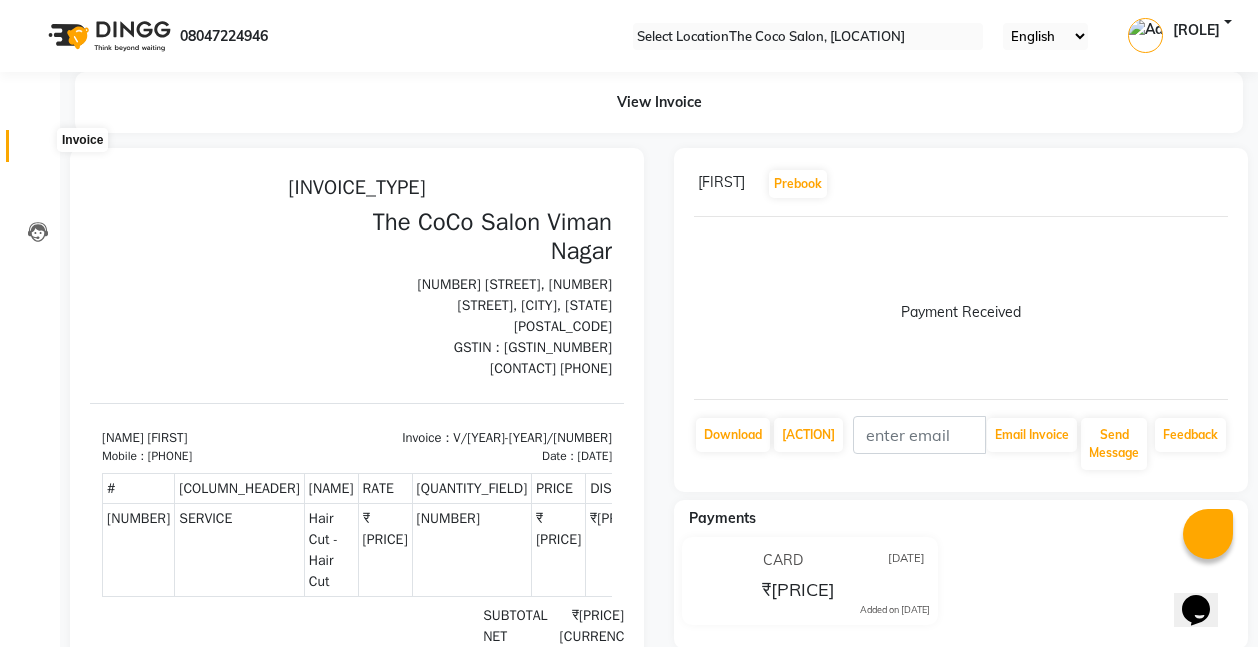 click at bounding box center [38, 151] 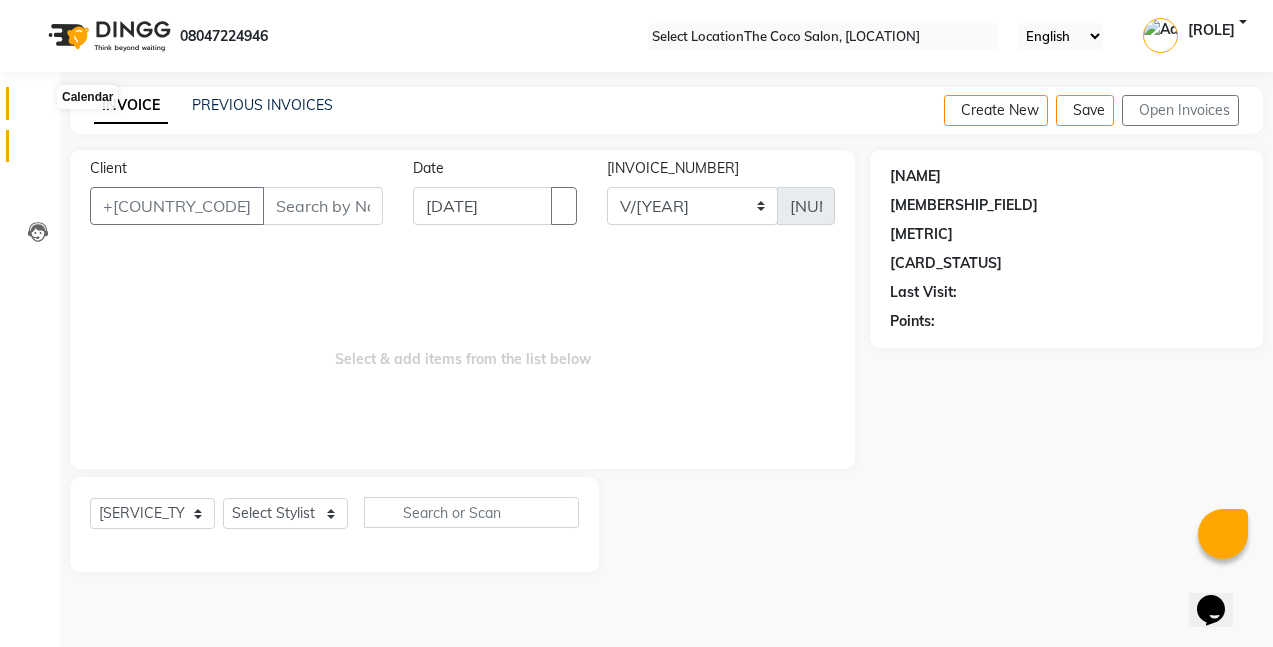 click at bounding box center (38, 108) 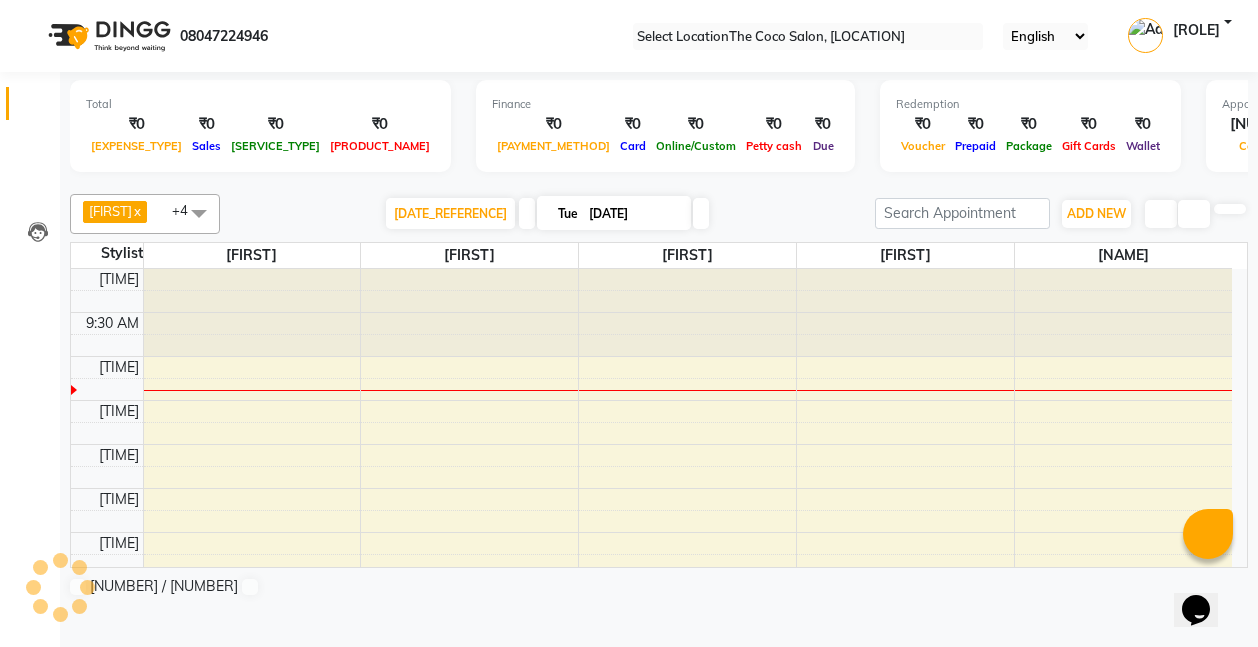 scroll, scrollTop: 0, scrollLeft: 0, axis: both 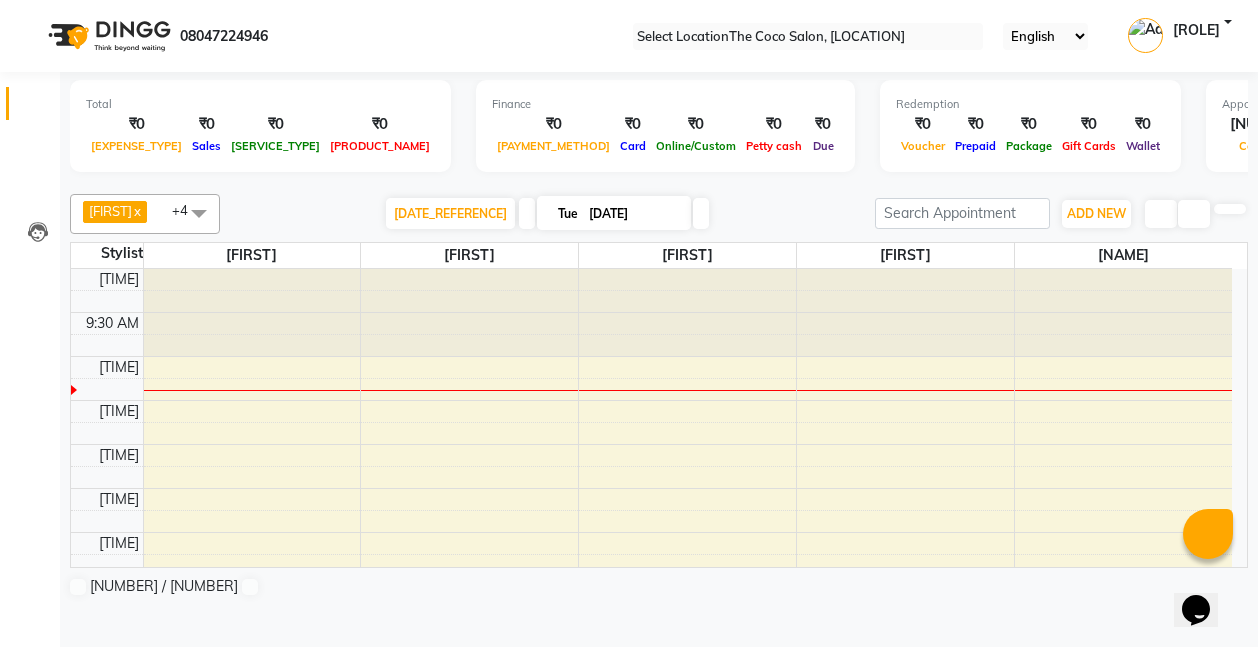 click at bounding box center (659, 182) 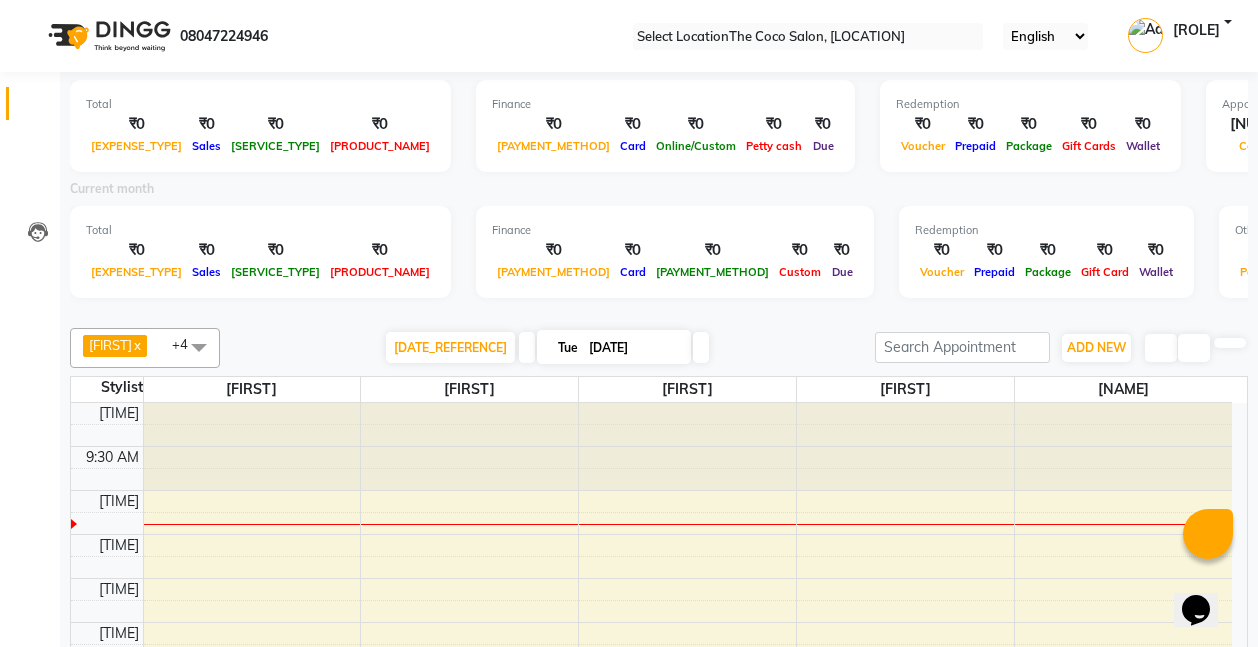 click at bounding box center [659, 312] 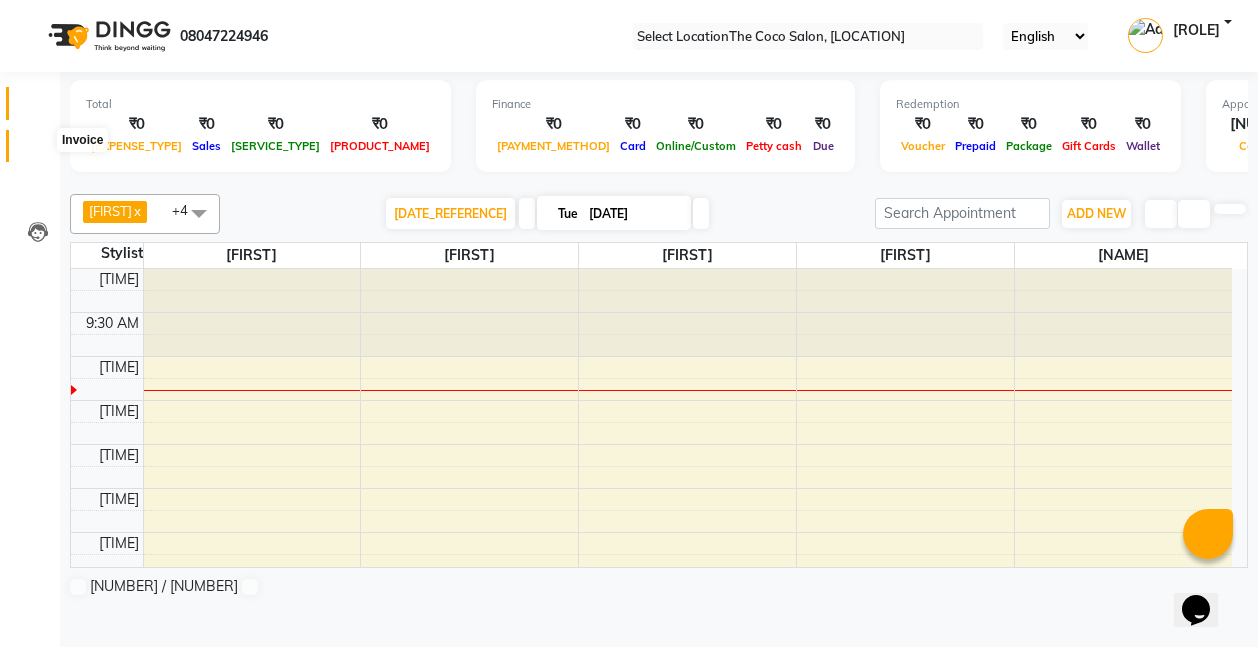 click at bounding box center (38, 151) 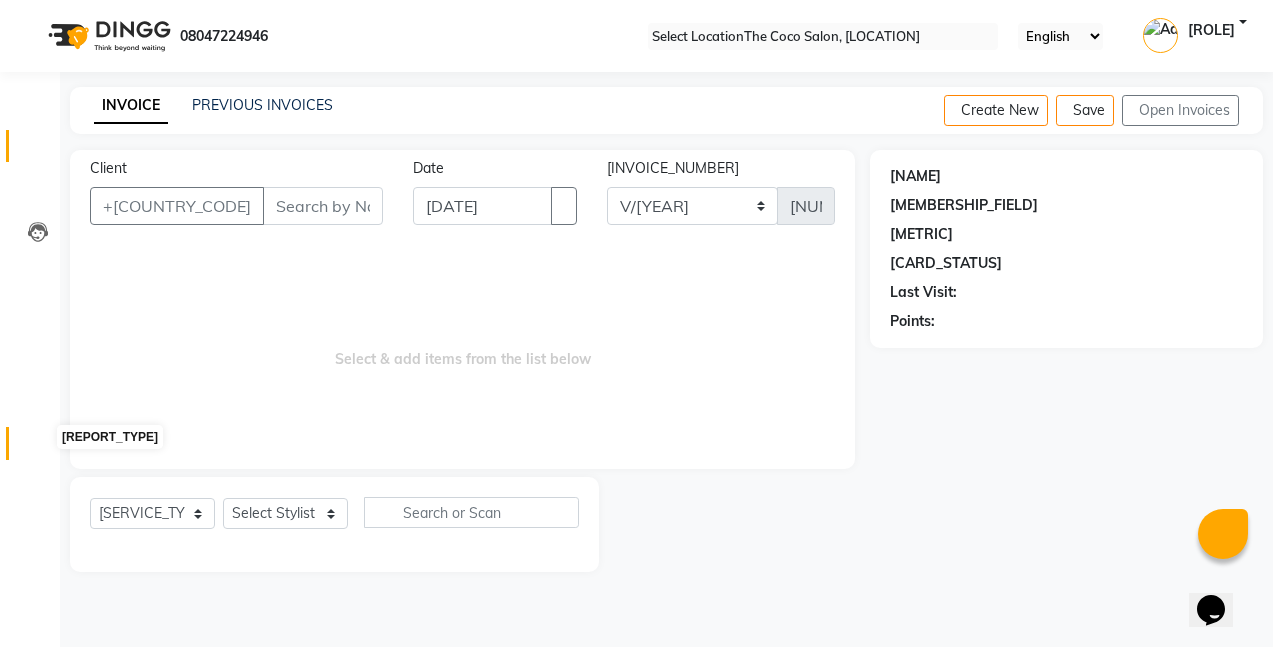 click at bounding box center [38, 448] 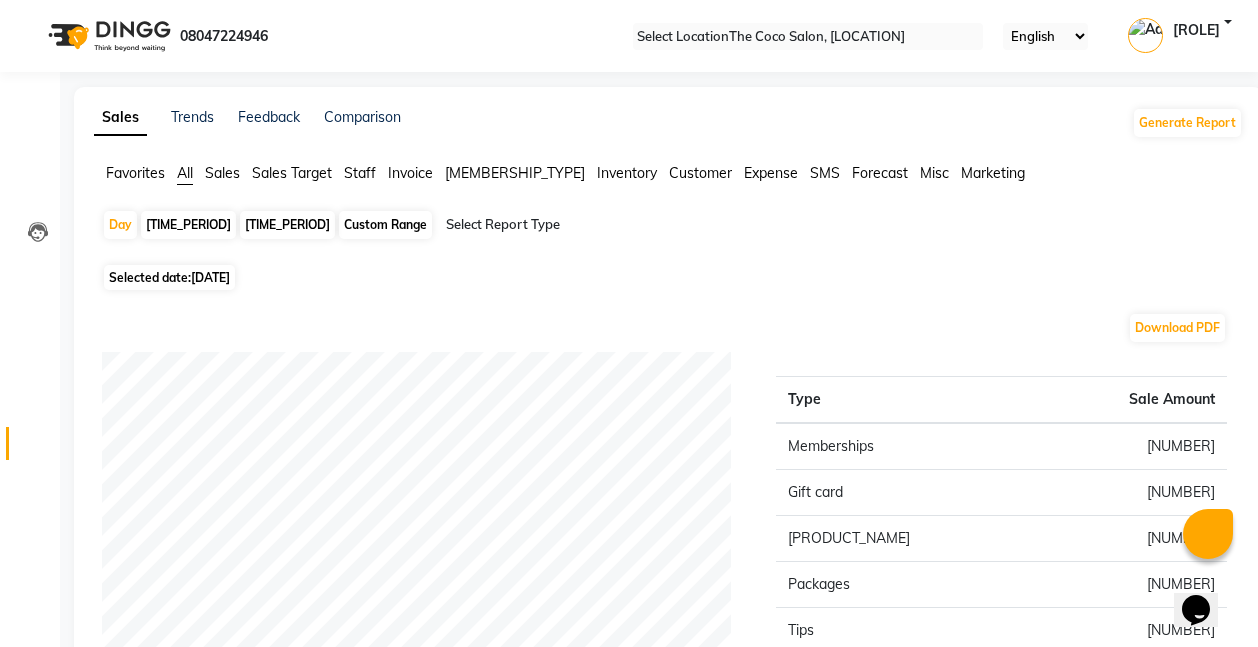 click on "[TIME_PERIOD]" at bounding box center [287, 225] 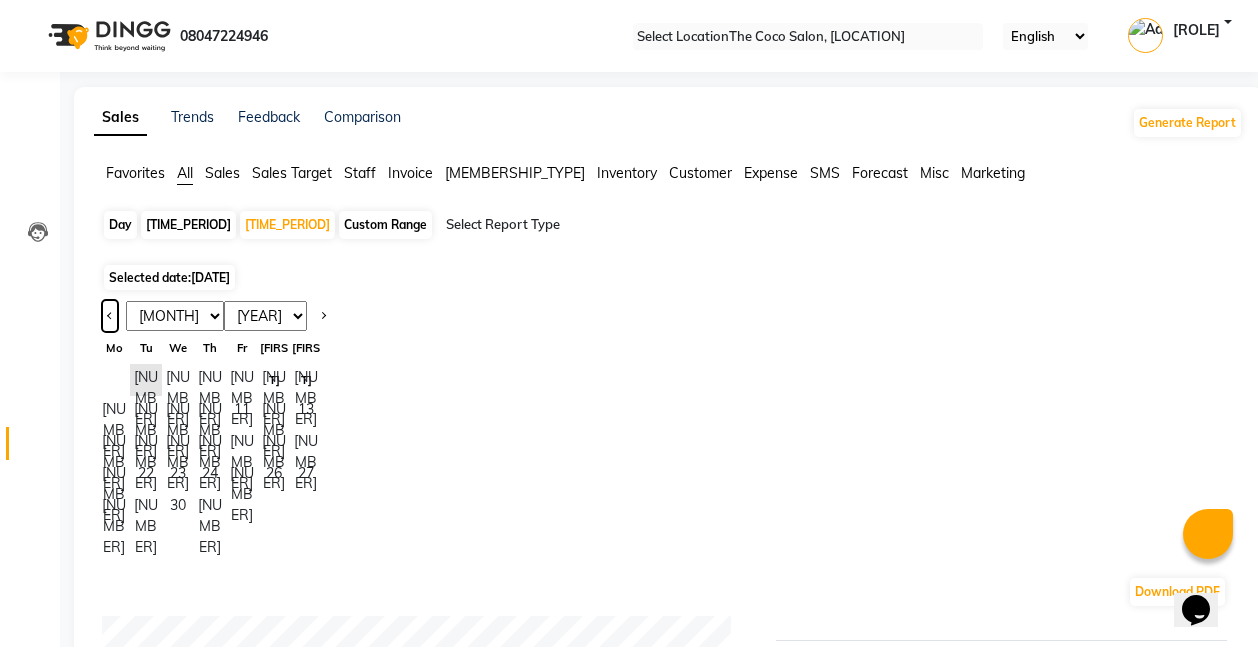 click at bounding box center (110, 316) 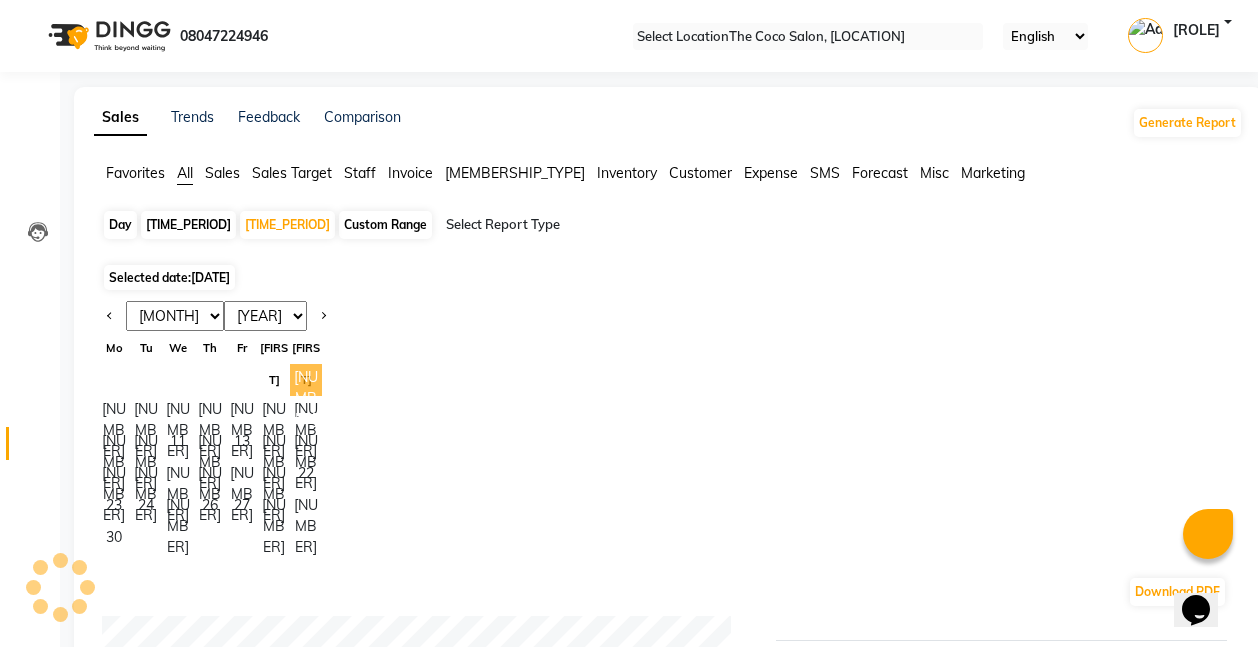 click on "[NUMBER]" at bounding box center [306, 380] 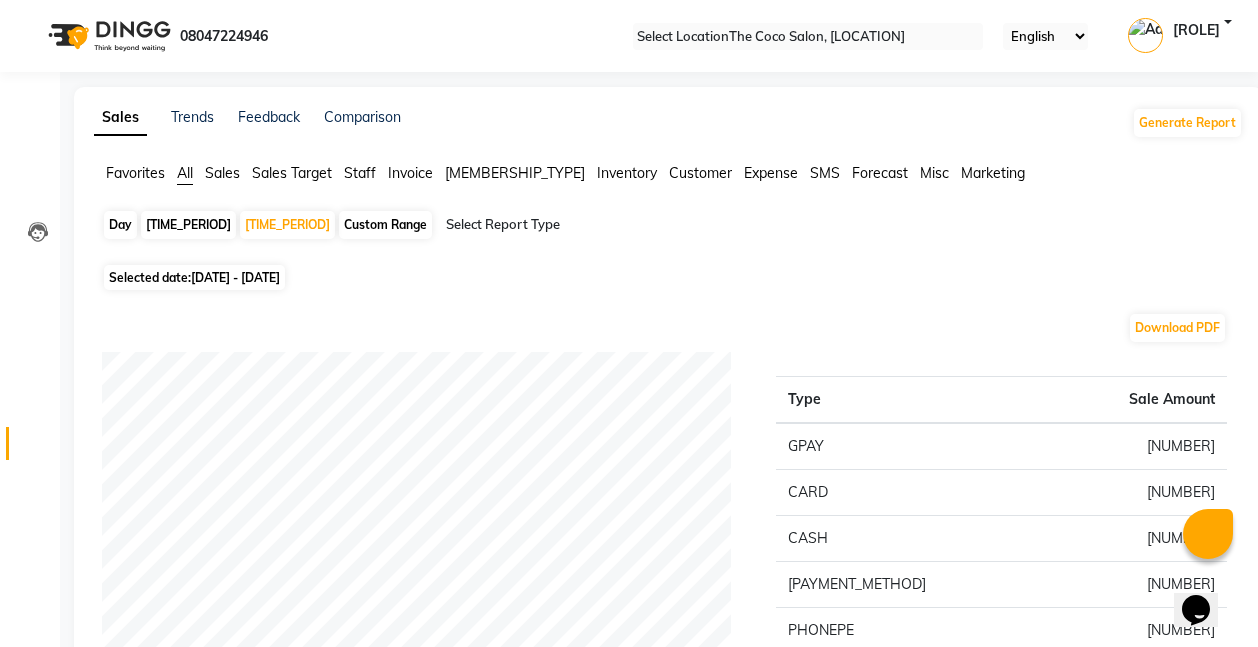 scroll, scrollTop: 566, scrollLeft: 0, axis: vertical 